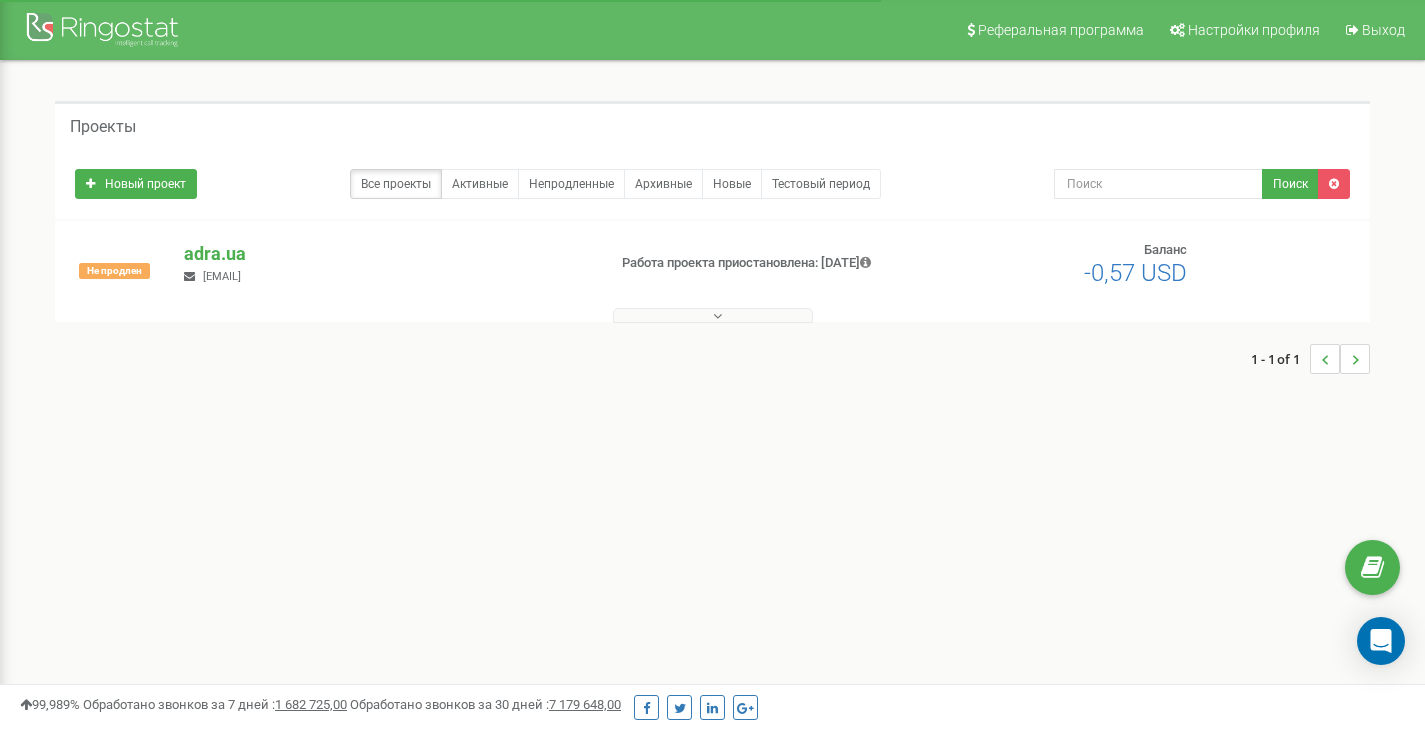 scroll, scrollTop: 0, scrollLeft: 0, axis: both 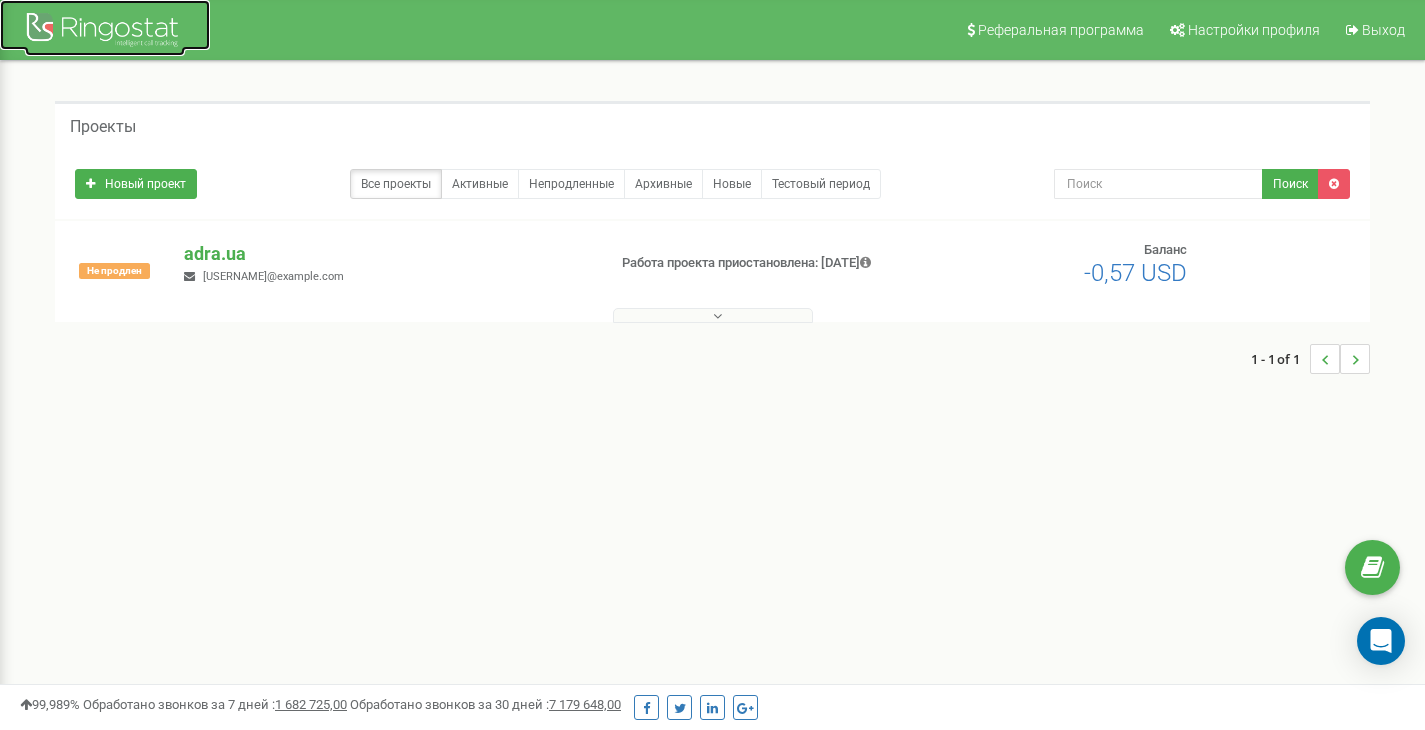 click at bounding box center (105, 32) 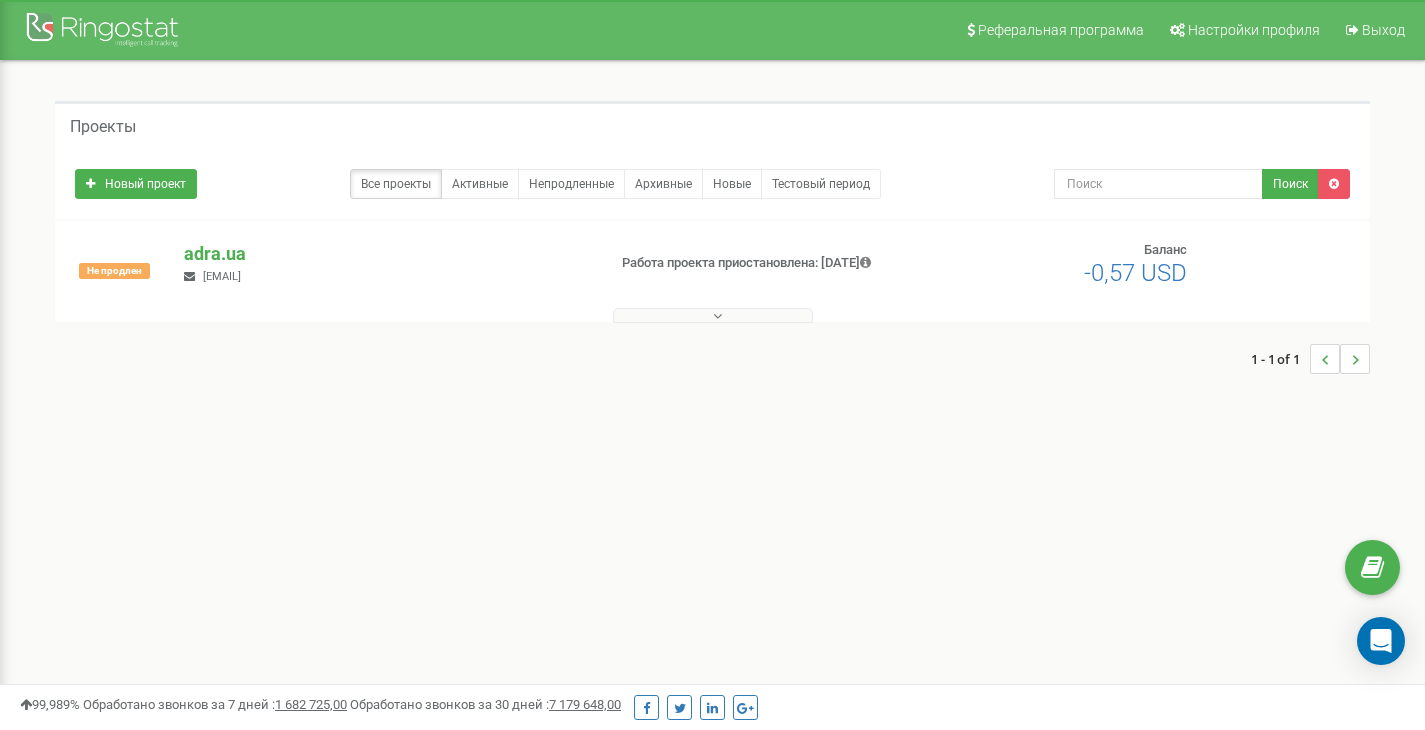 scroll, scrollTop: 0, scrollLeft: 0, axis: both 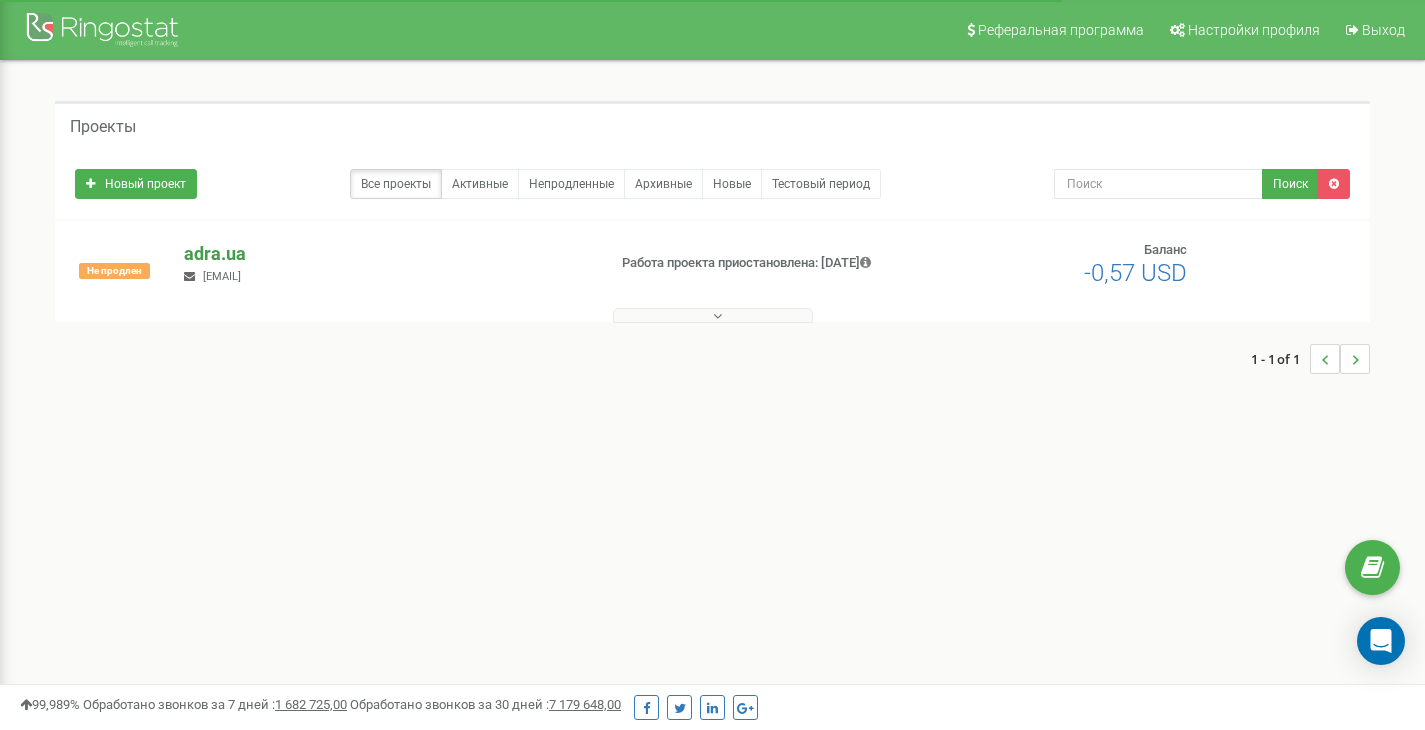 click on "adra.ua" at bounding box center [386, 254] 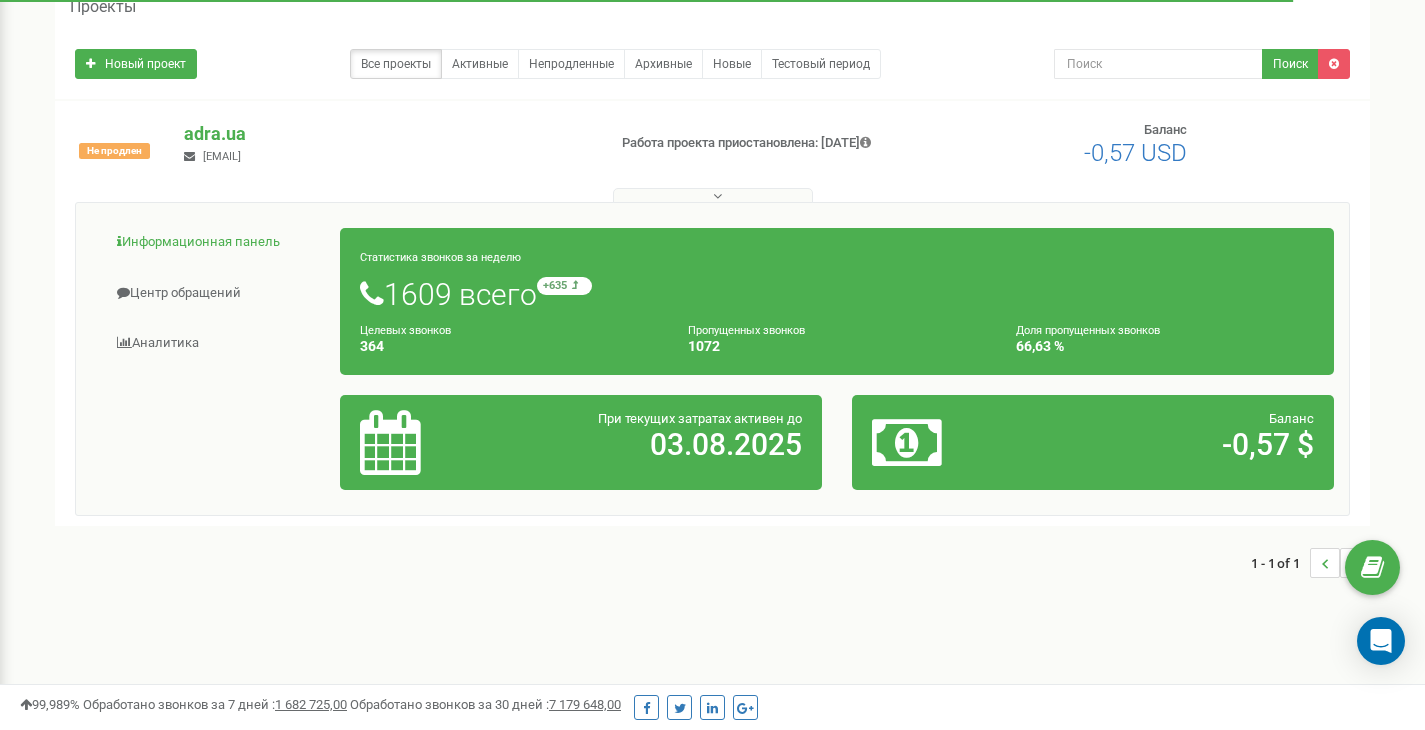 scroll, scrollTop: 141, scrollLeft: 0, axis: vertical 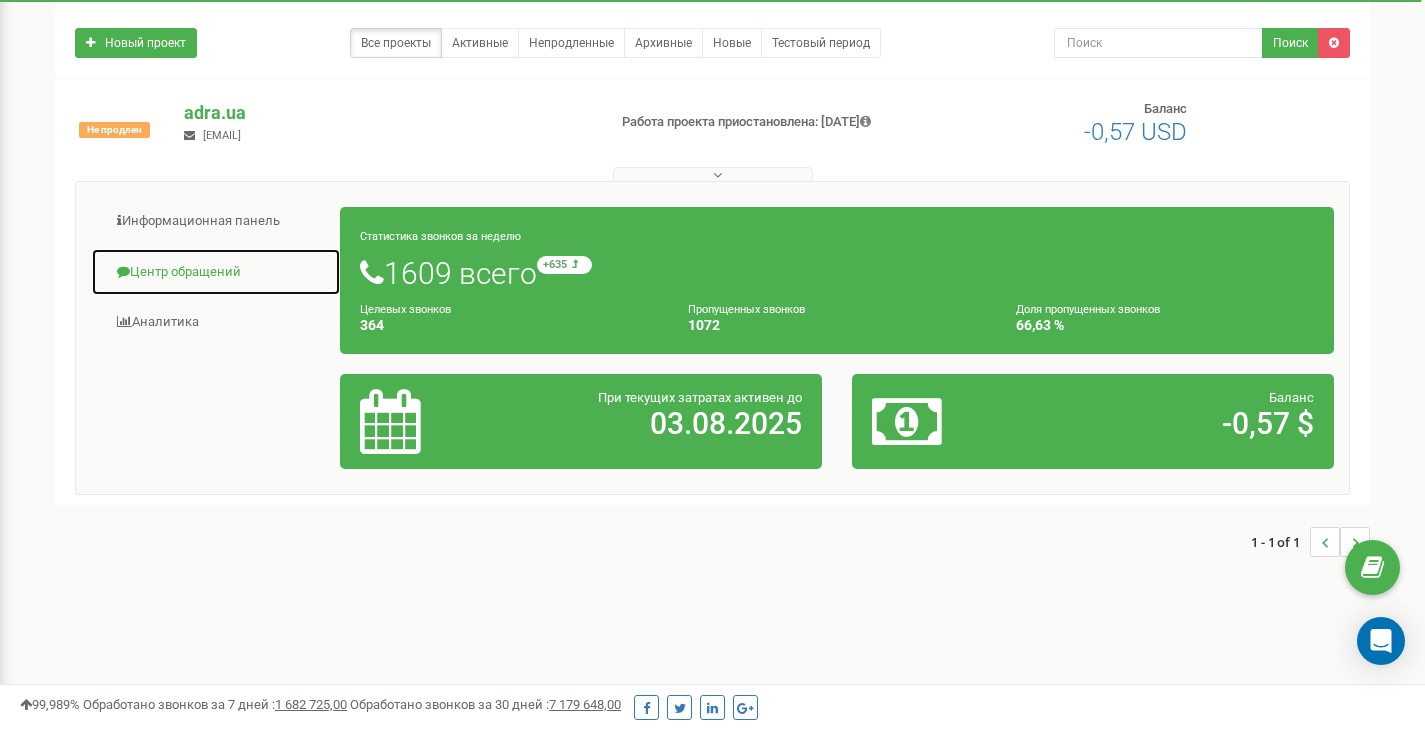 click on "Центр обращений" at bounding box center [216, 272] 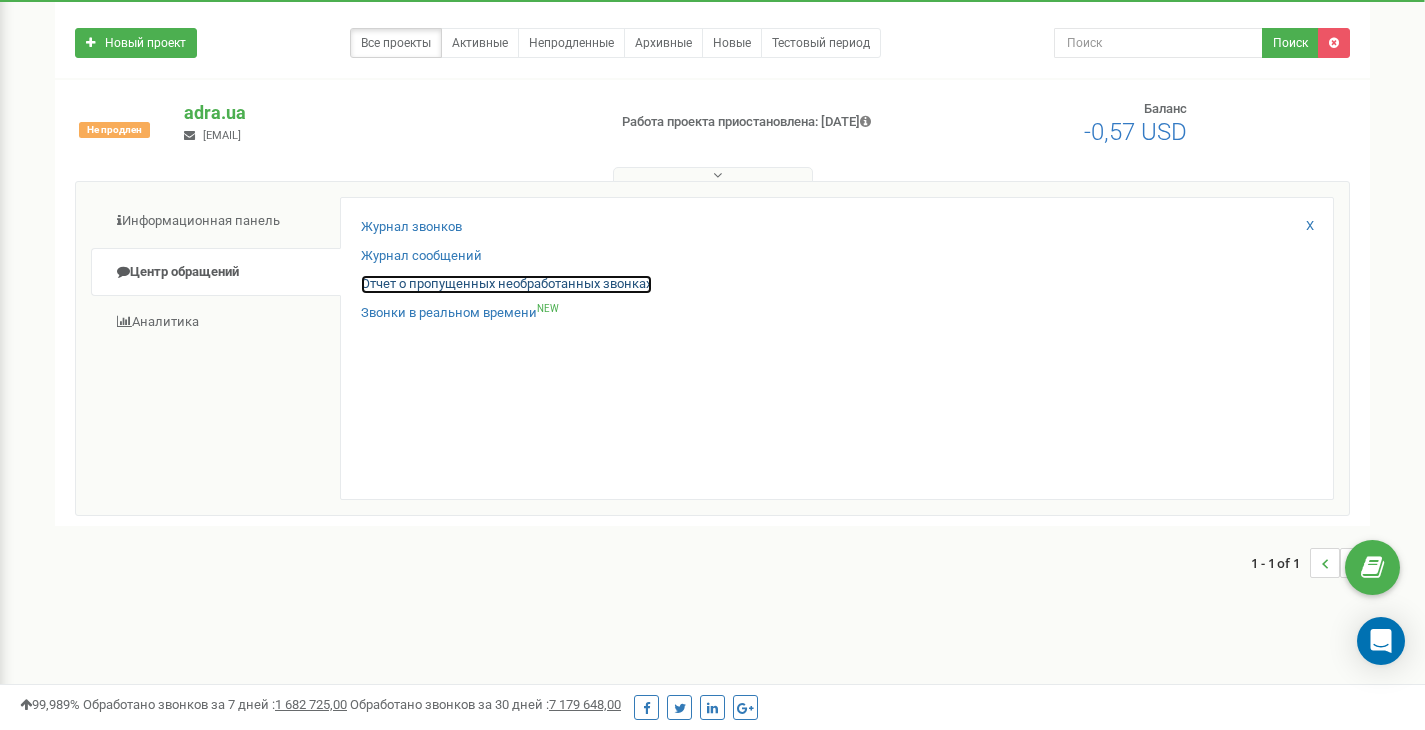 click on "Отчет о пропущенных необработанных звонках" at bounding box center [506, 284] 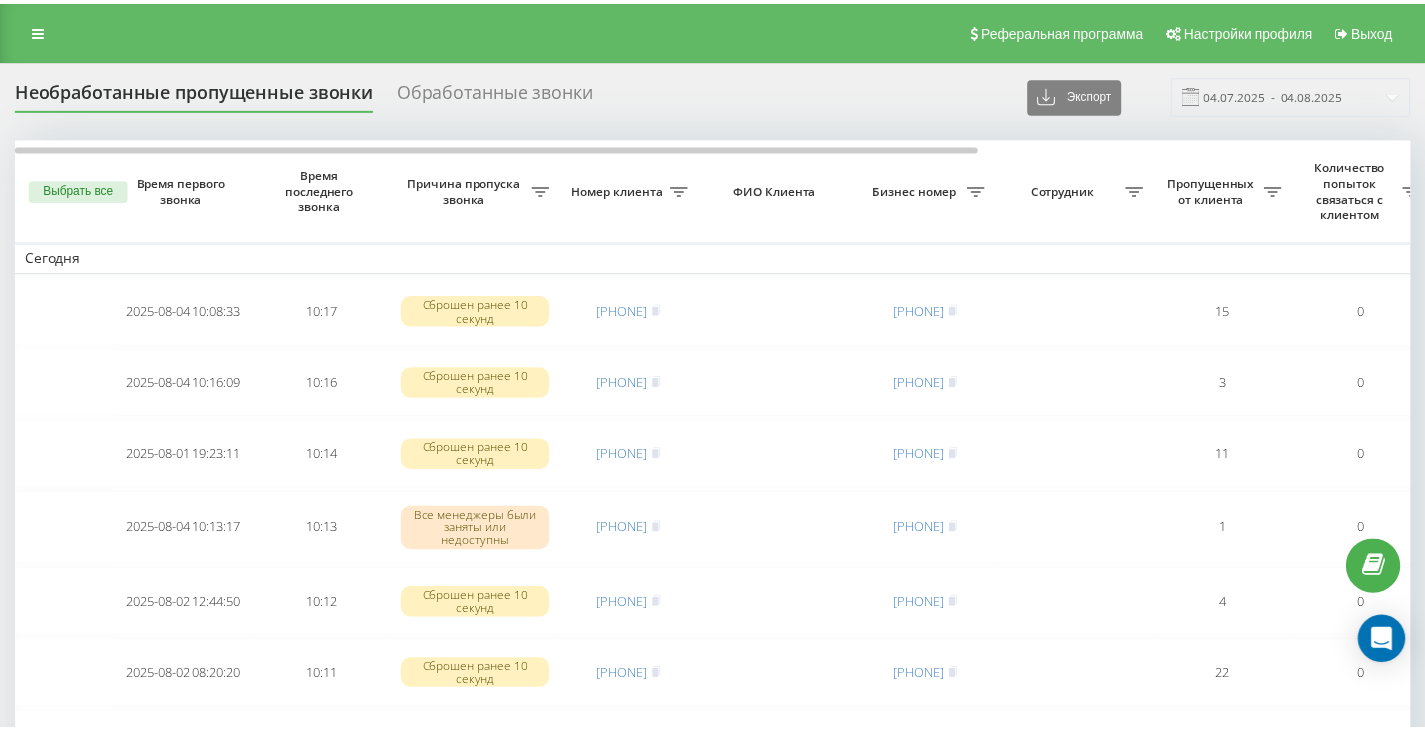 scroll, scrollTop: 0, scrollLeft: 0, axis: both 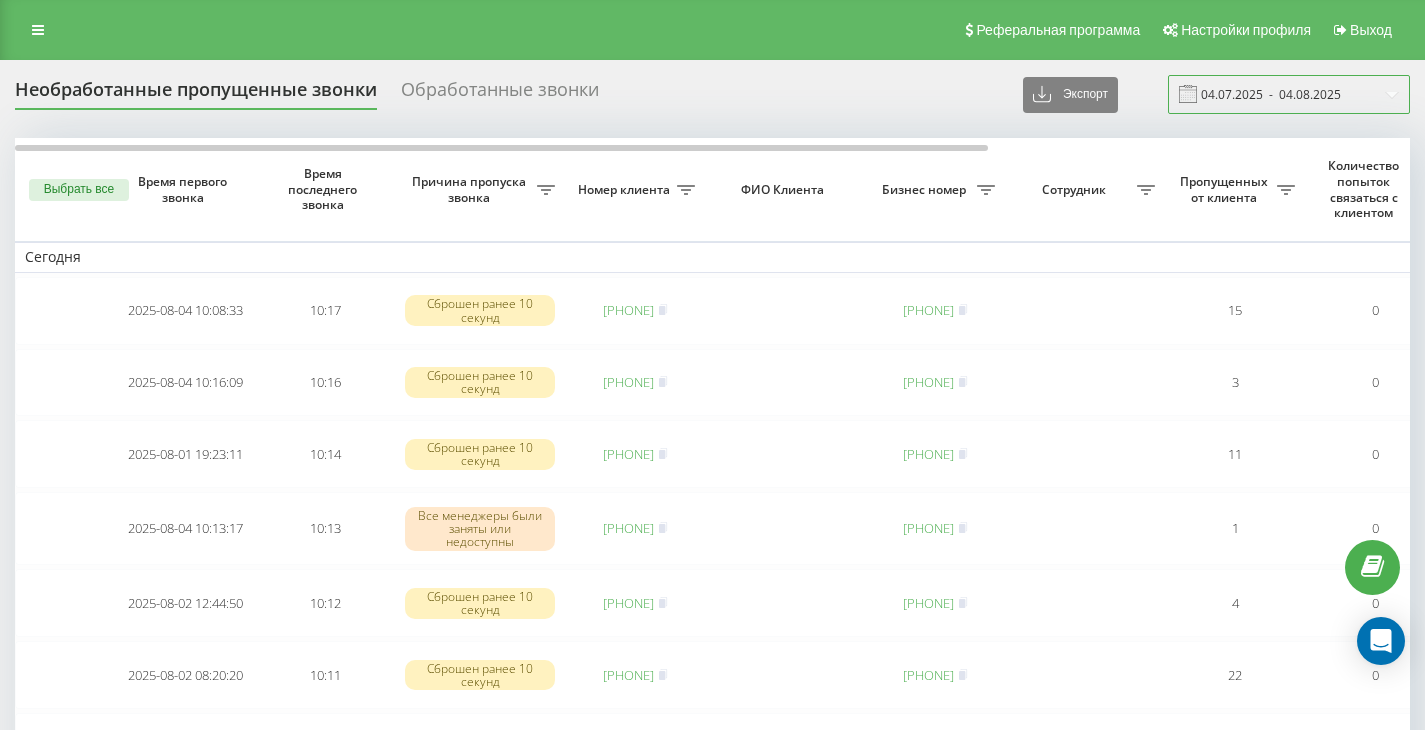 click on "04.07.2025  -  04.08.2025" at bounding box center [1289, 94] 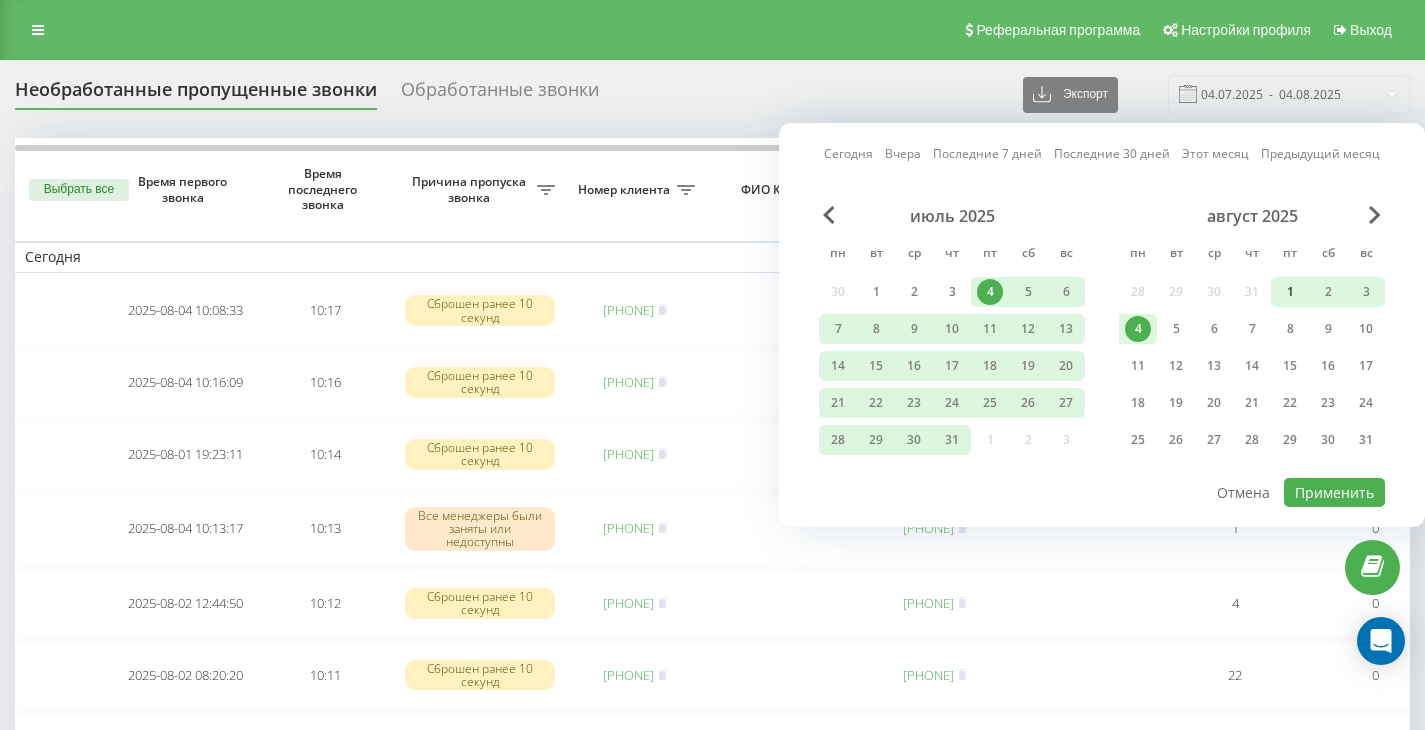 click on "1" at bounding box center (1290, 292) 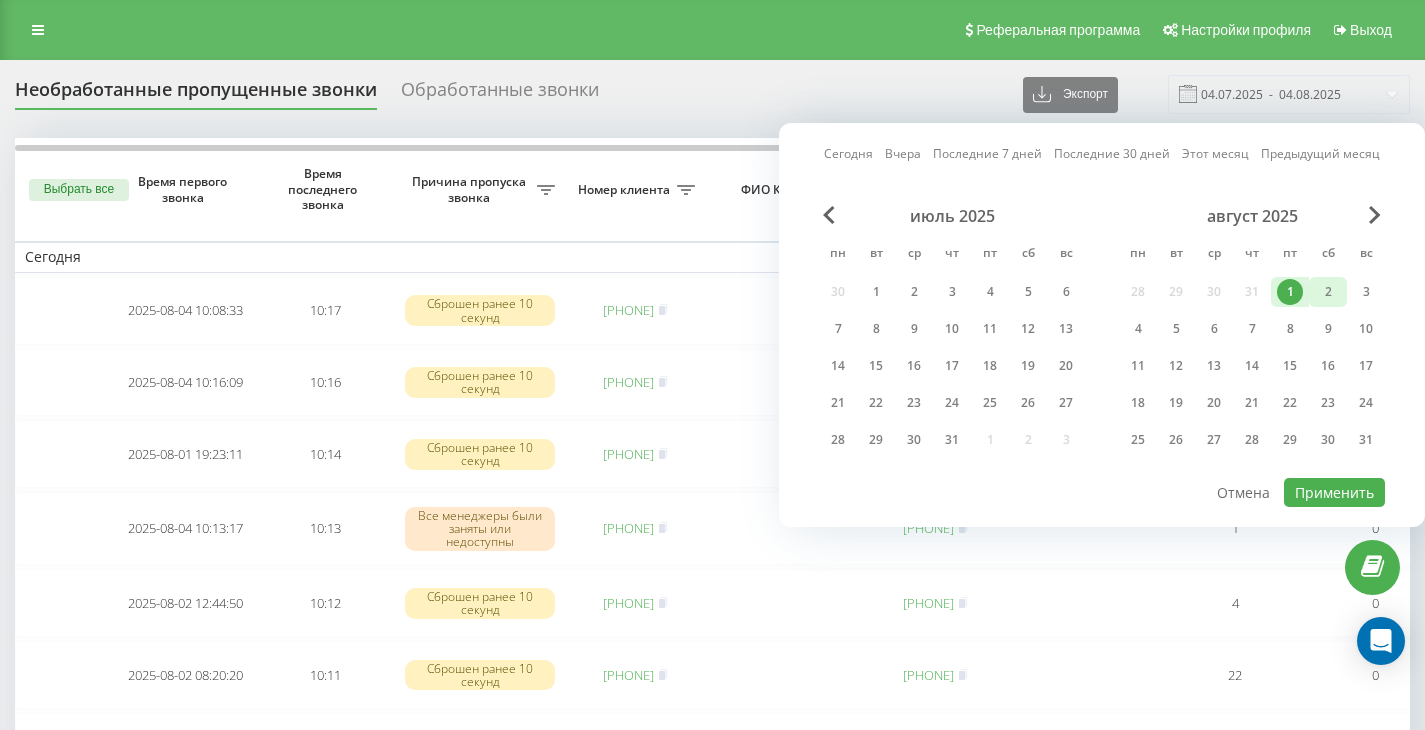 click on "2" at bounding box center (1328, 292) 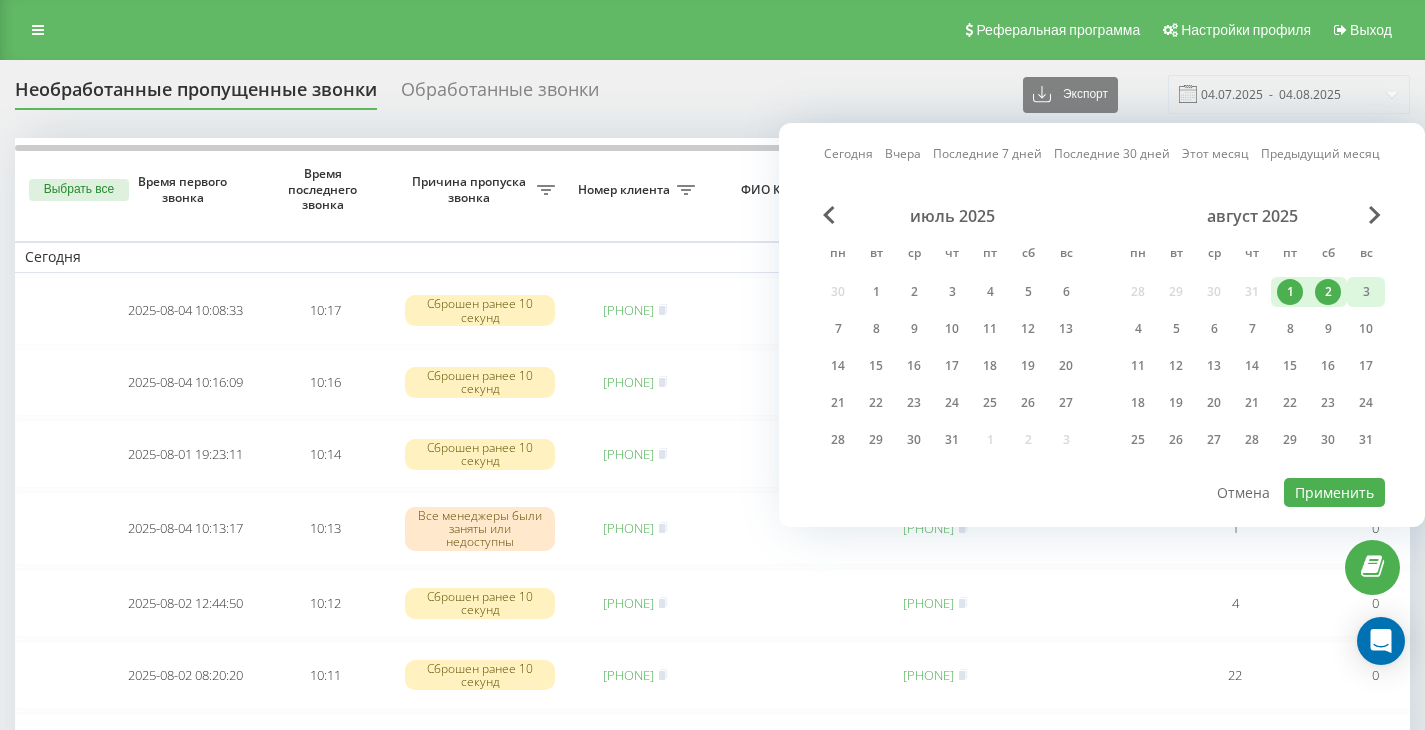 click on "3" at bounding box center (1366, 292) 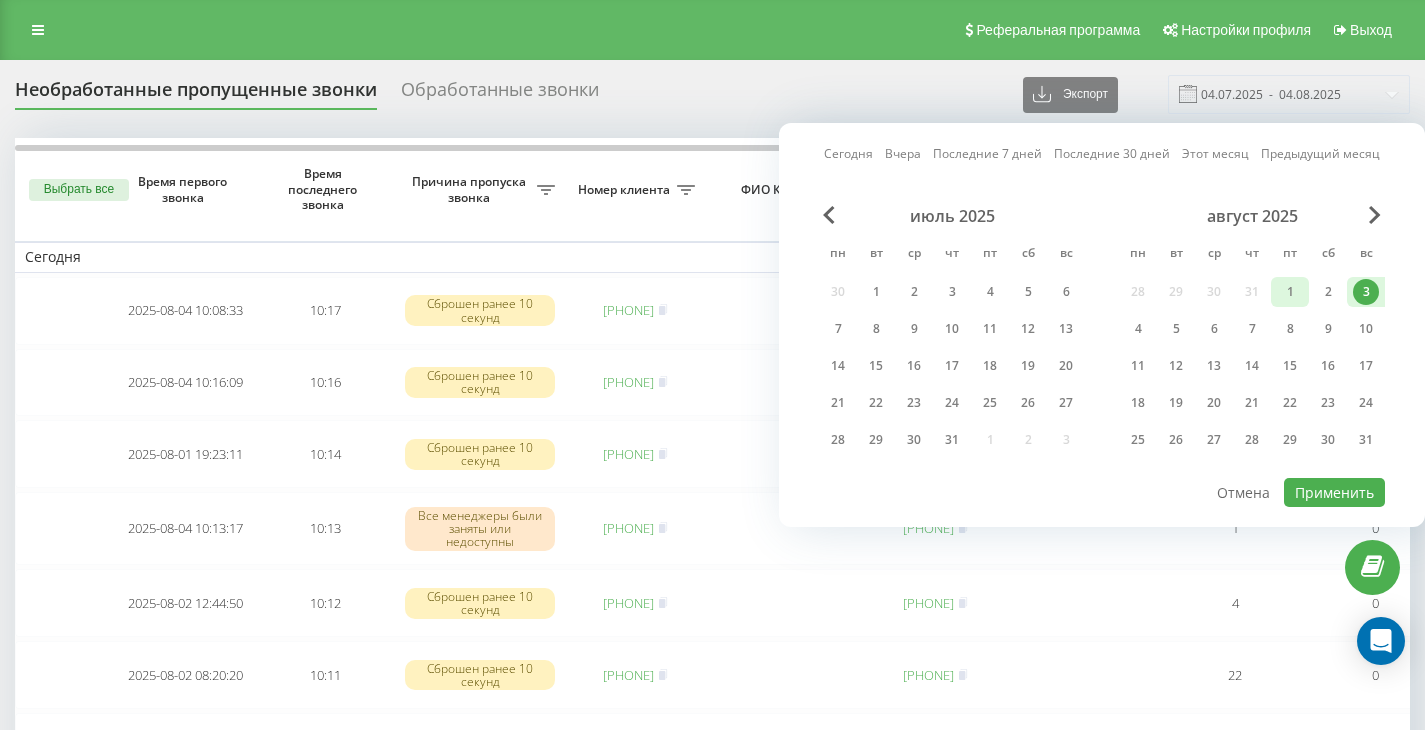 click on "1" at bounding box center [1290, 292] 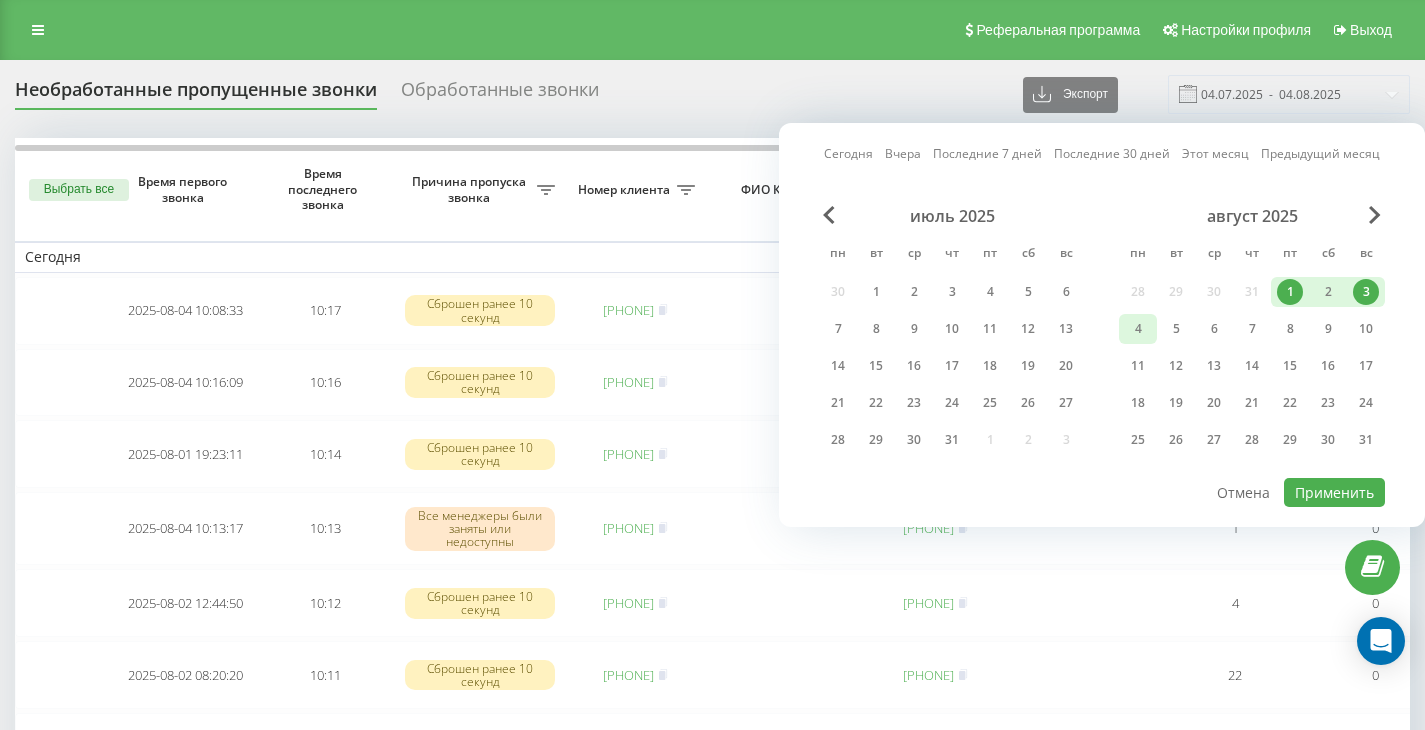 click on "4" at bounding box center (1138, 329) 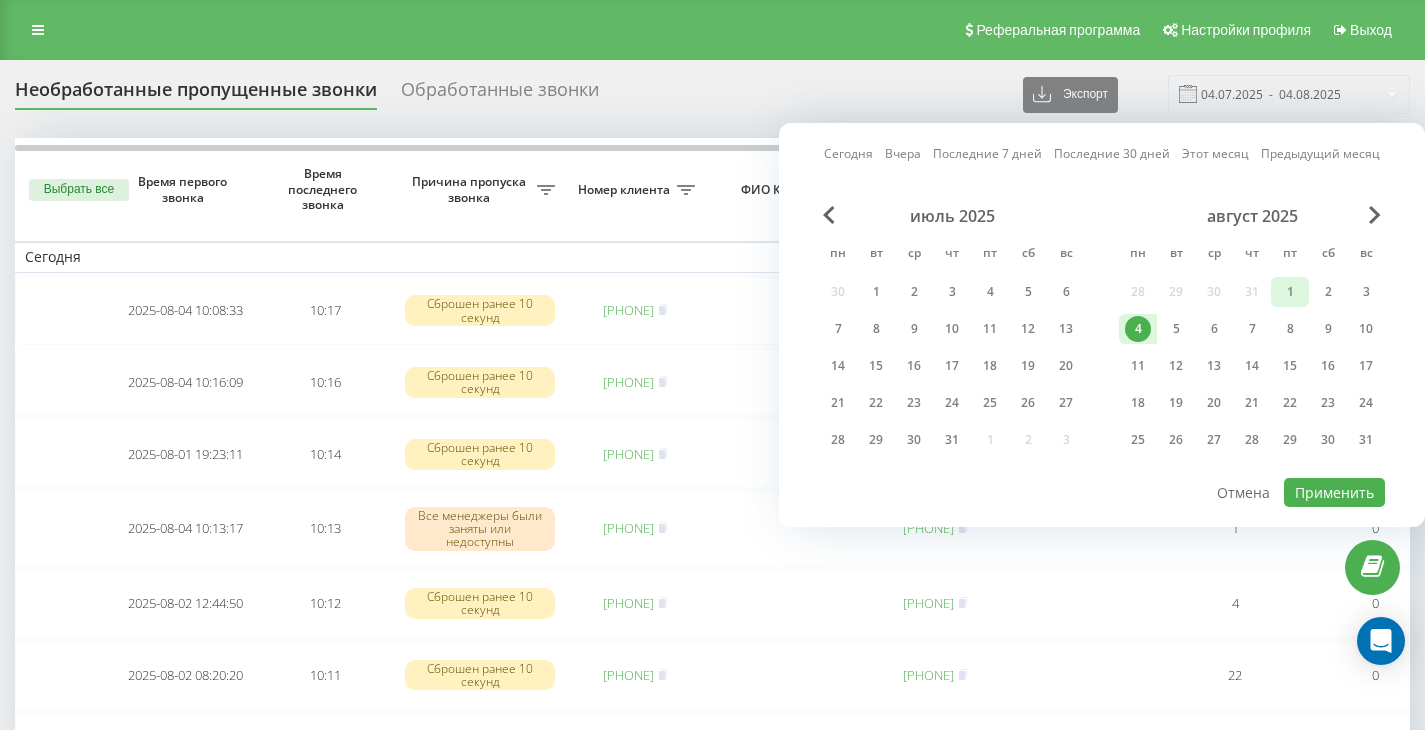 click on "1" at bounding box center [1290, 292] 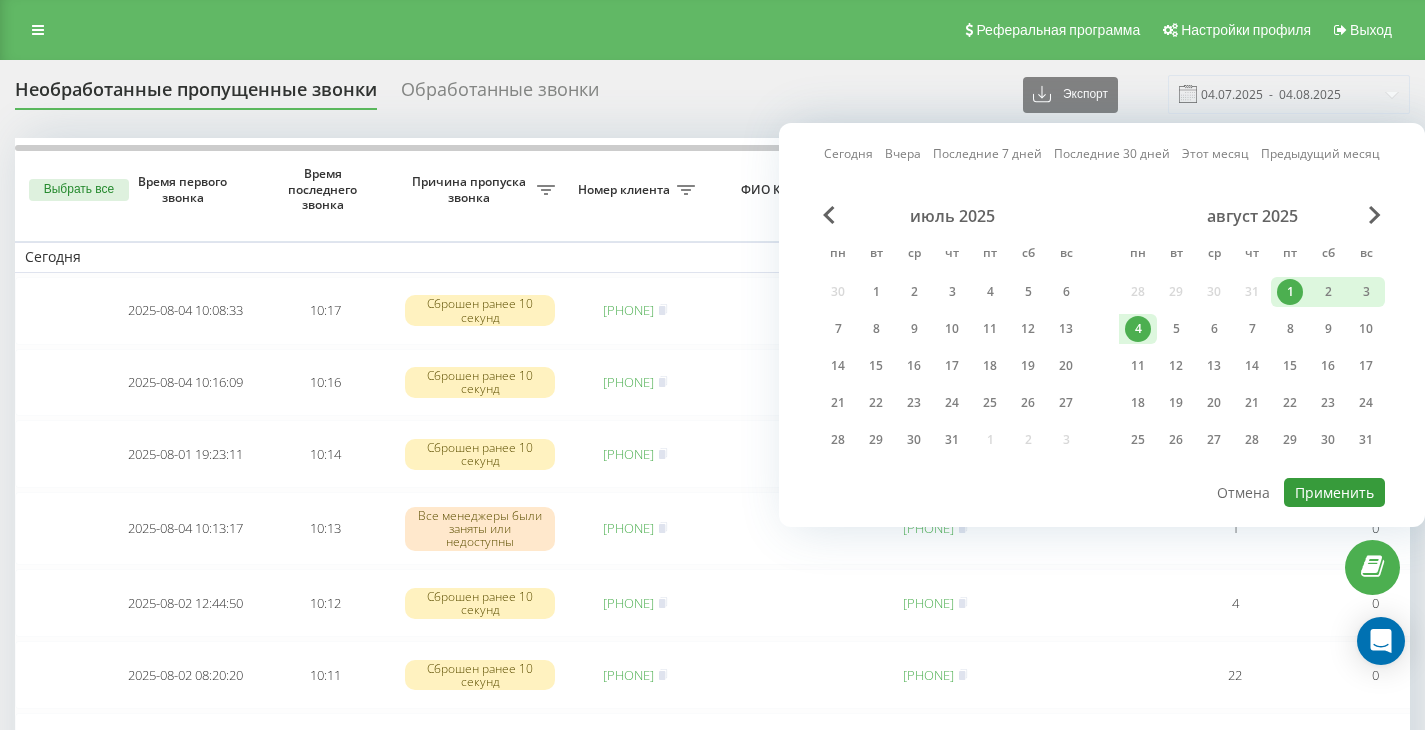 click on "Применить" at bounding box center [1334, 492] 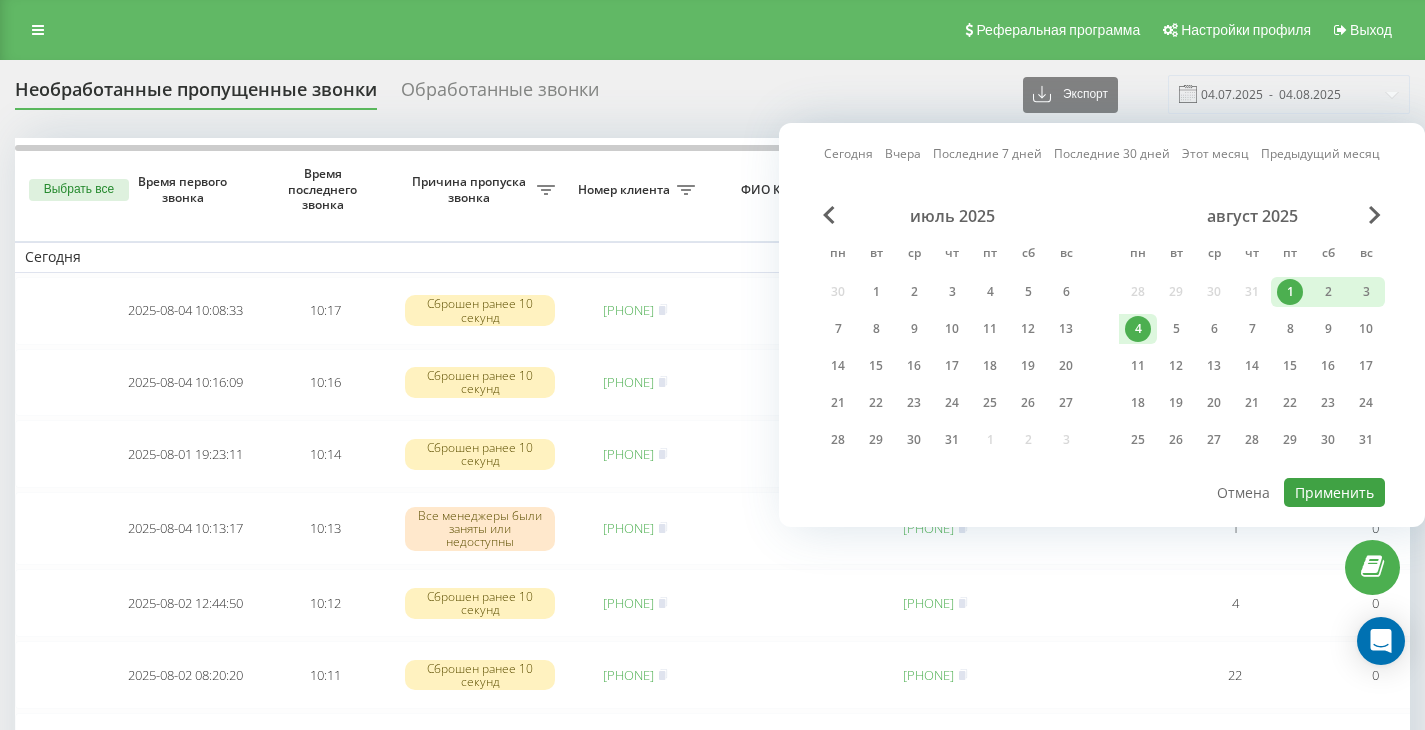 type on "01.08.2025  -  04.08.2025" 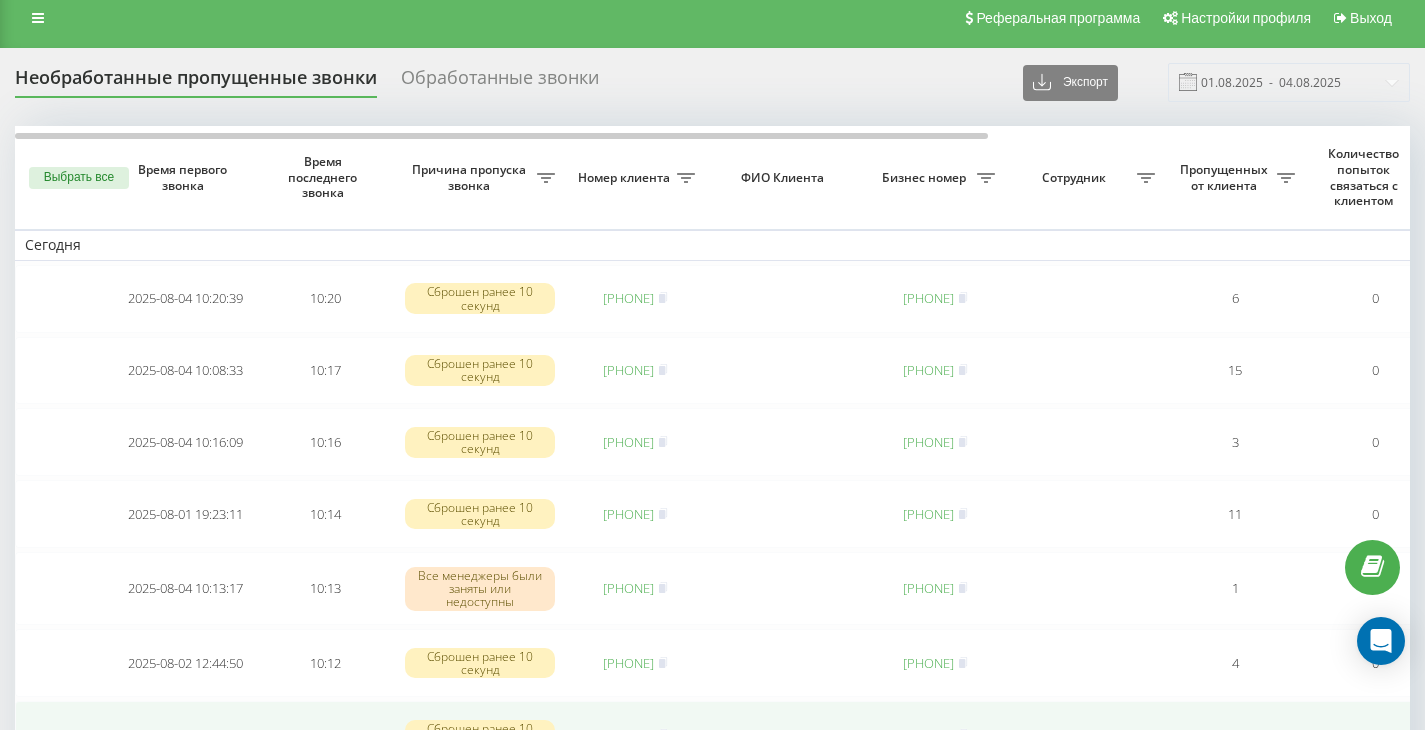 scroll, scrollTop: 0, scrollLeft: 0, axis: both 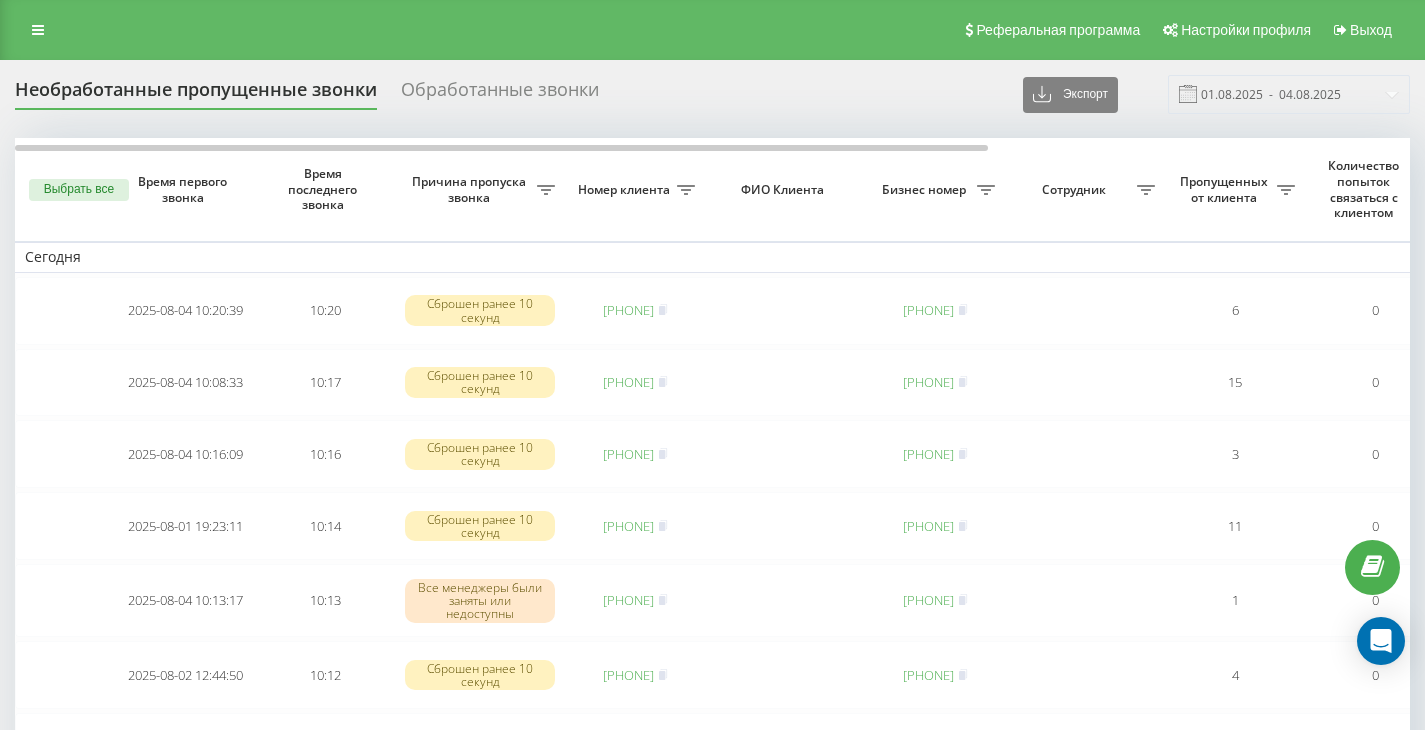 click on "Обработанные звонки" at bounding box center [500, 94] 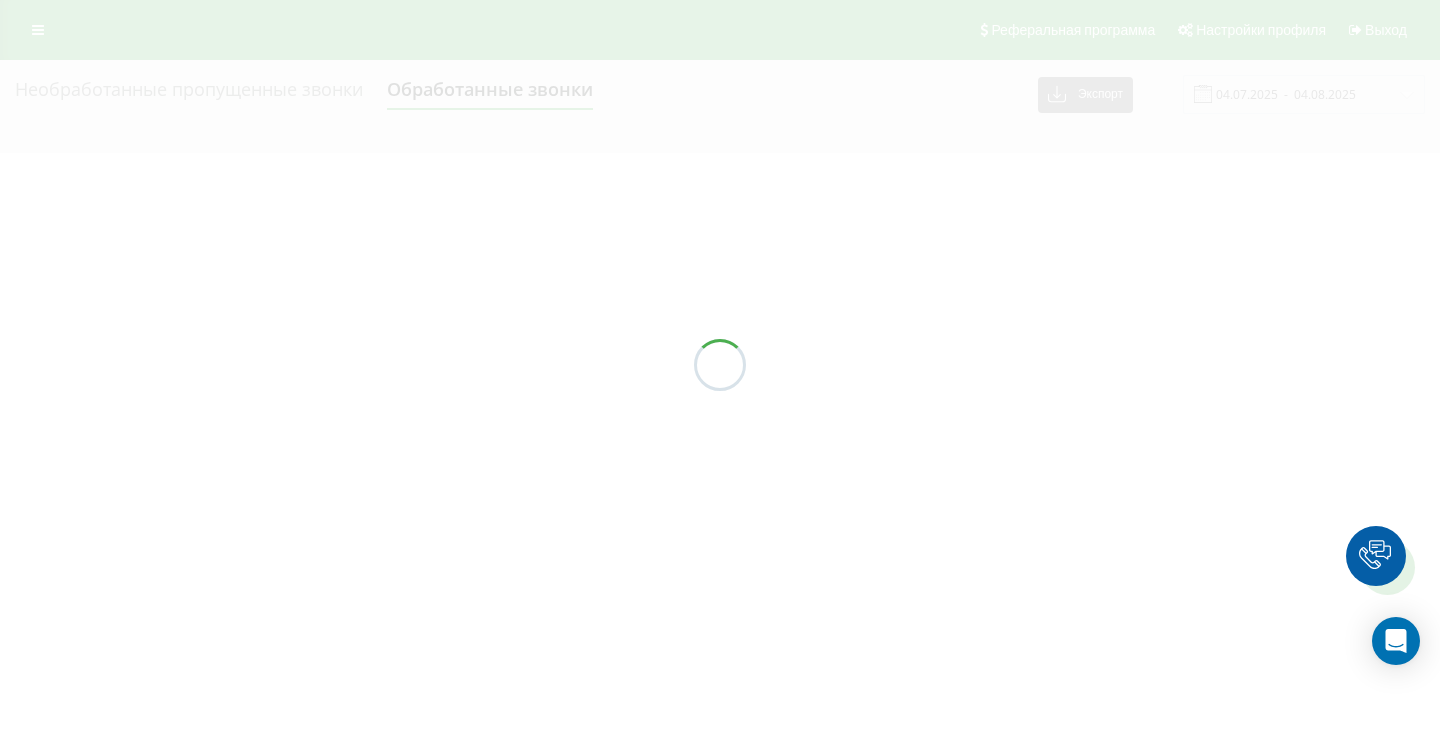 scroll, scrollTop: 0, scrollLeft: 0, axis: both 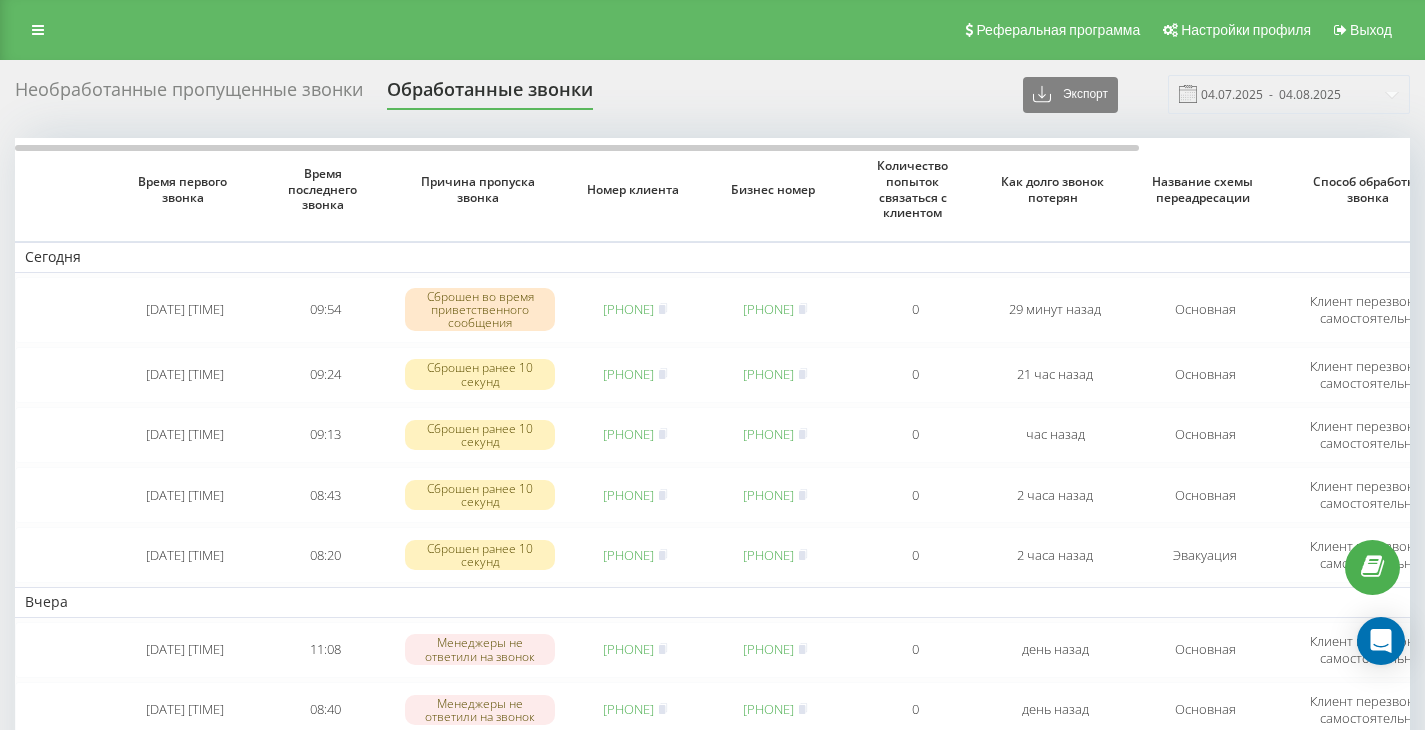 click on "Необработанные пропущенные звонки" at bounding box center [189, 94] 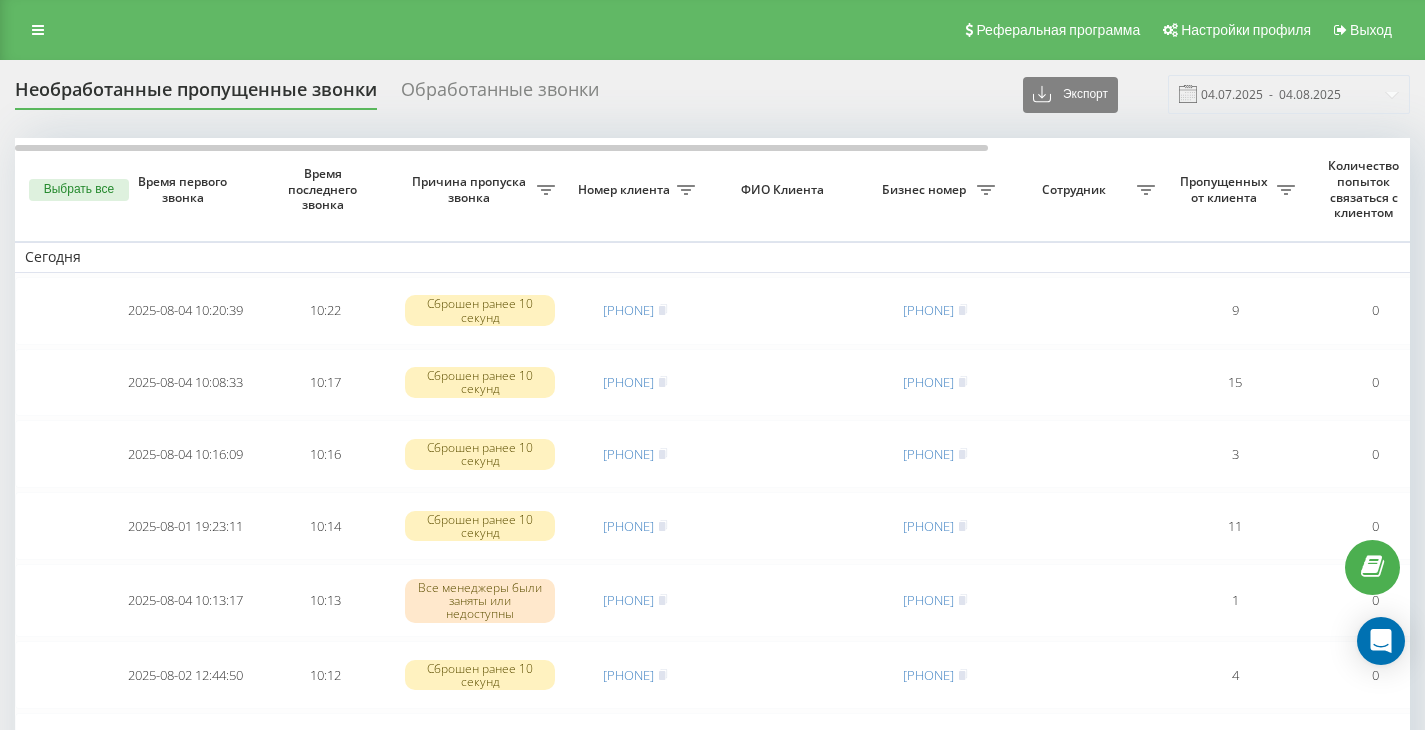scroll, scrollTop: 0, scrollLeft: 0, axis: both 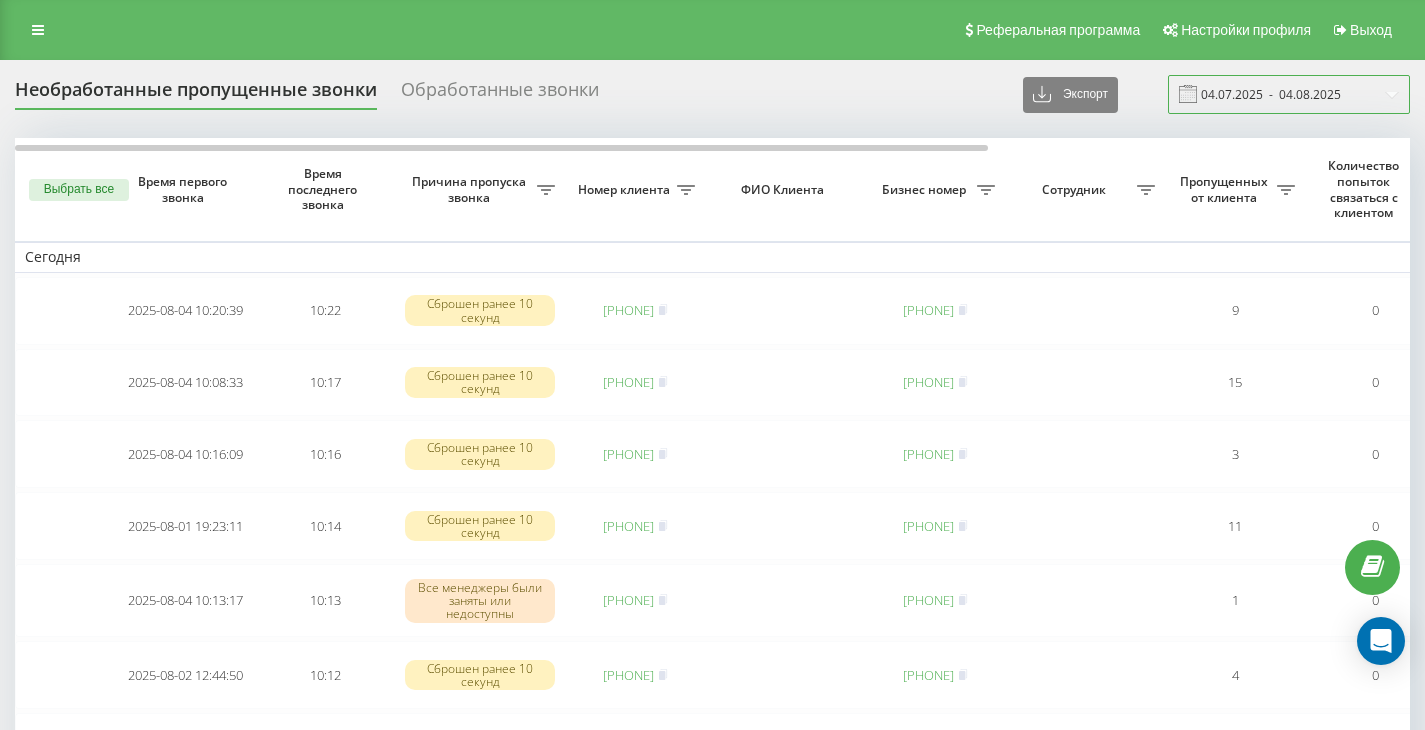 click on "04.07.2025  -  04.08.2025" at bounding box center [1289, 94] 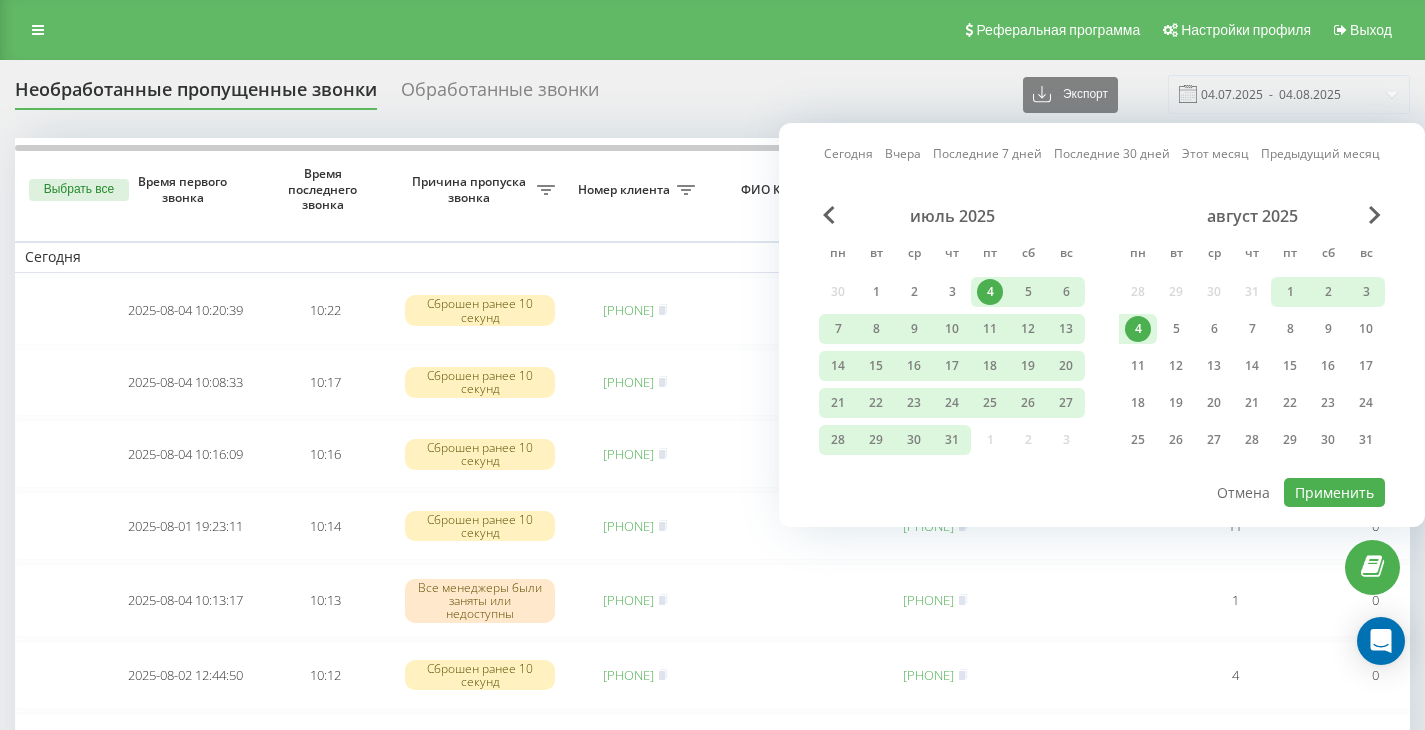 click on "4" at bounding box center [1138, 329] 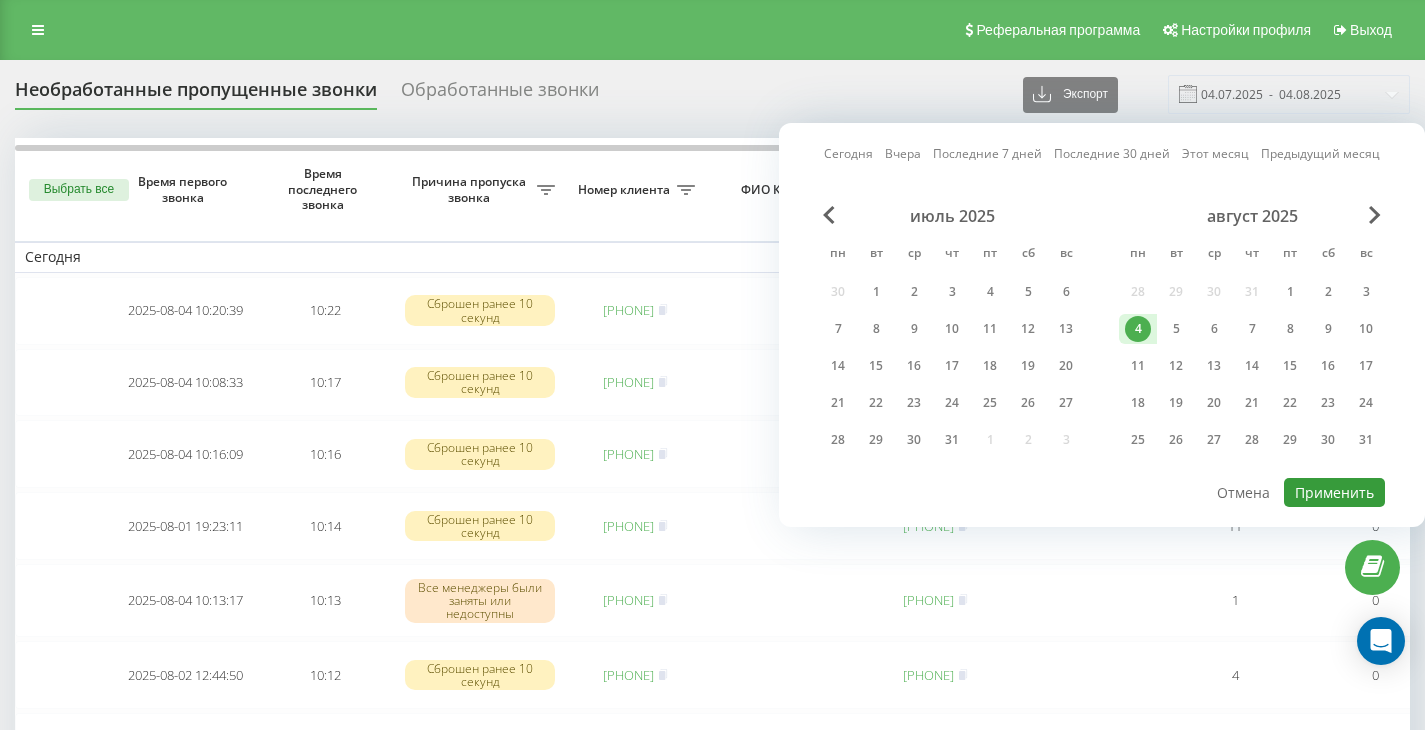 click on "Применить" at bounding box center [1334, 492] 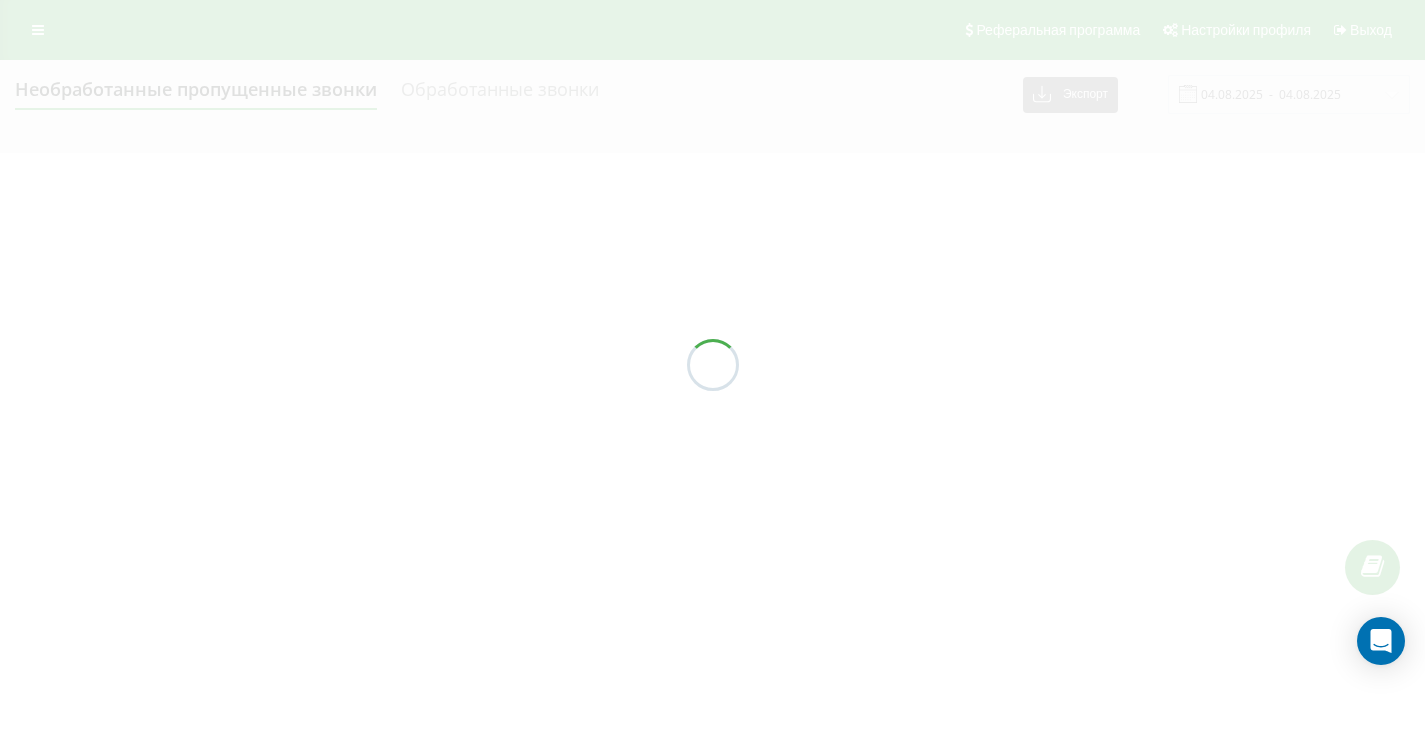 type on "04.08.2025  -  04.08.2025" 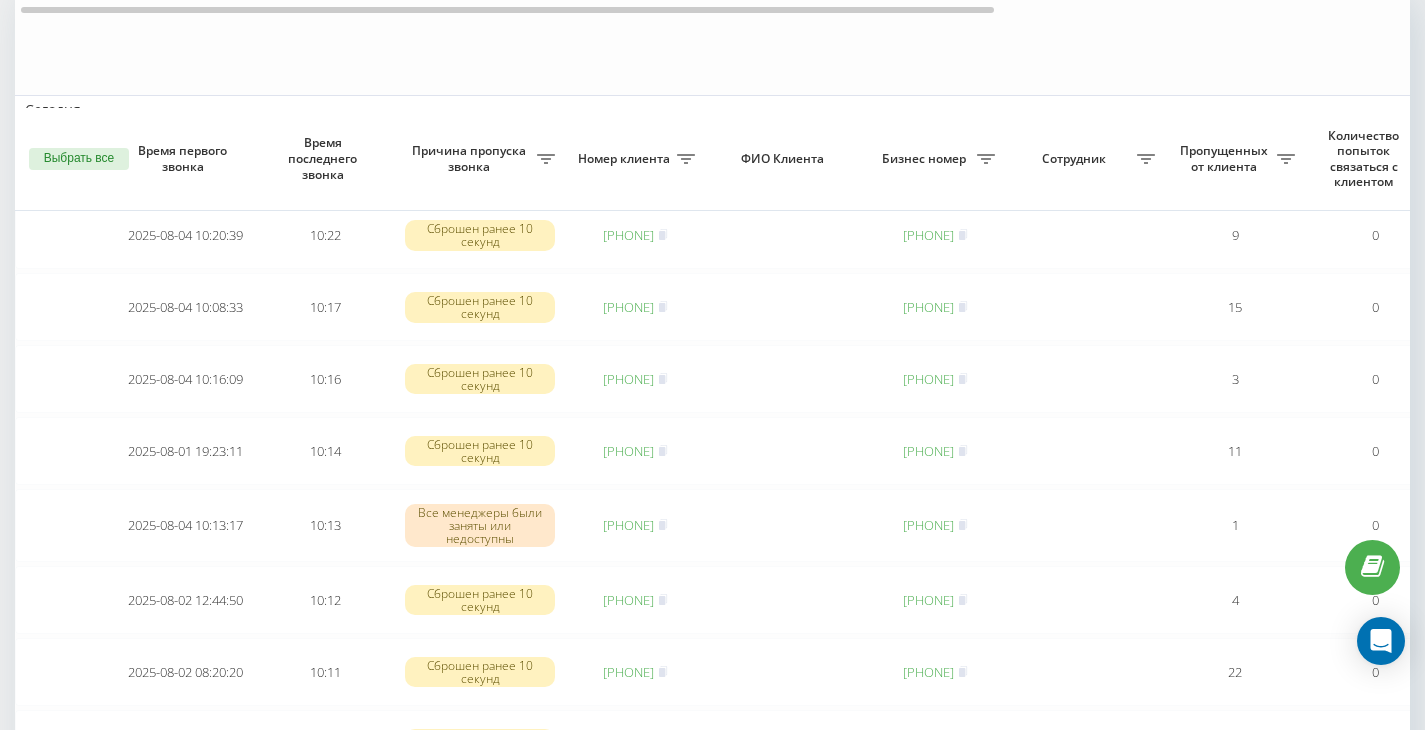 scroll, scrollTop: 0, scrollLeft: 0, axis: both 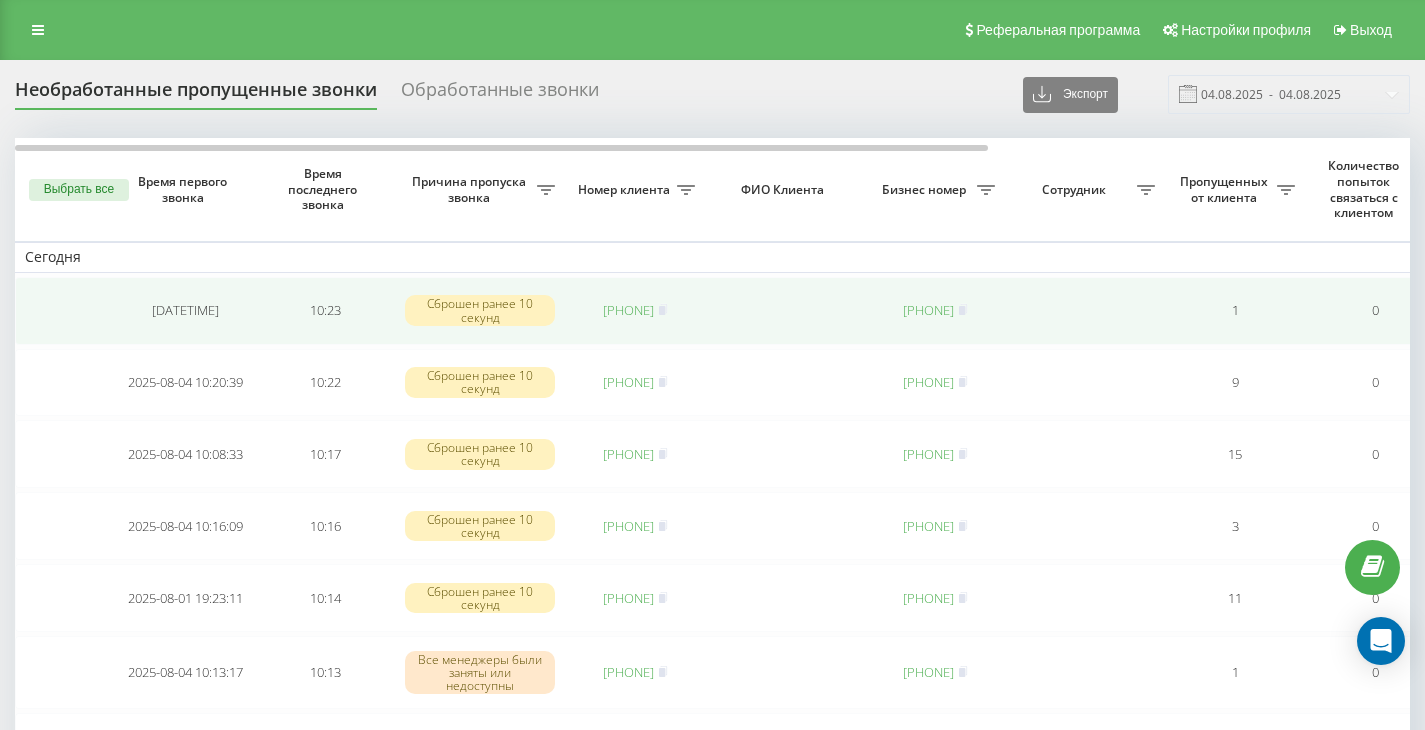 drag, startPoint x: 366, startPoint y: 180, endPoint x: 524, endPoint y: 301, distance: 199.01006 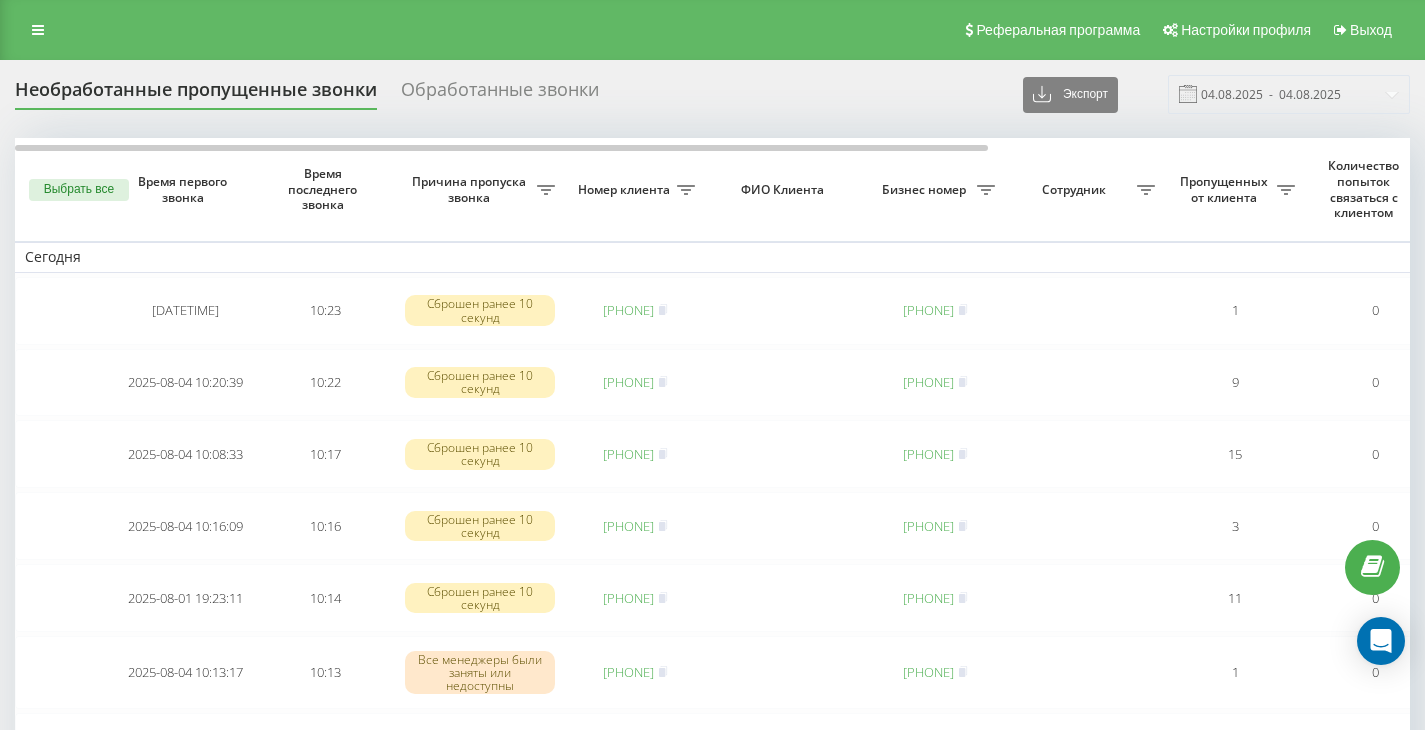 click on "Необработанные пропущенные звонки Обработанные звонки Экспорт .csv .xlsx 04.08.2025  -  04.08.2025" at bounding box center [712, 94] 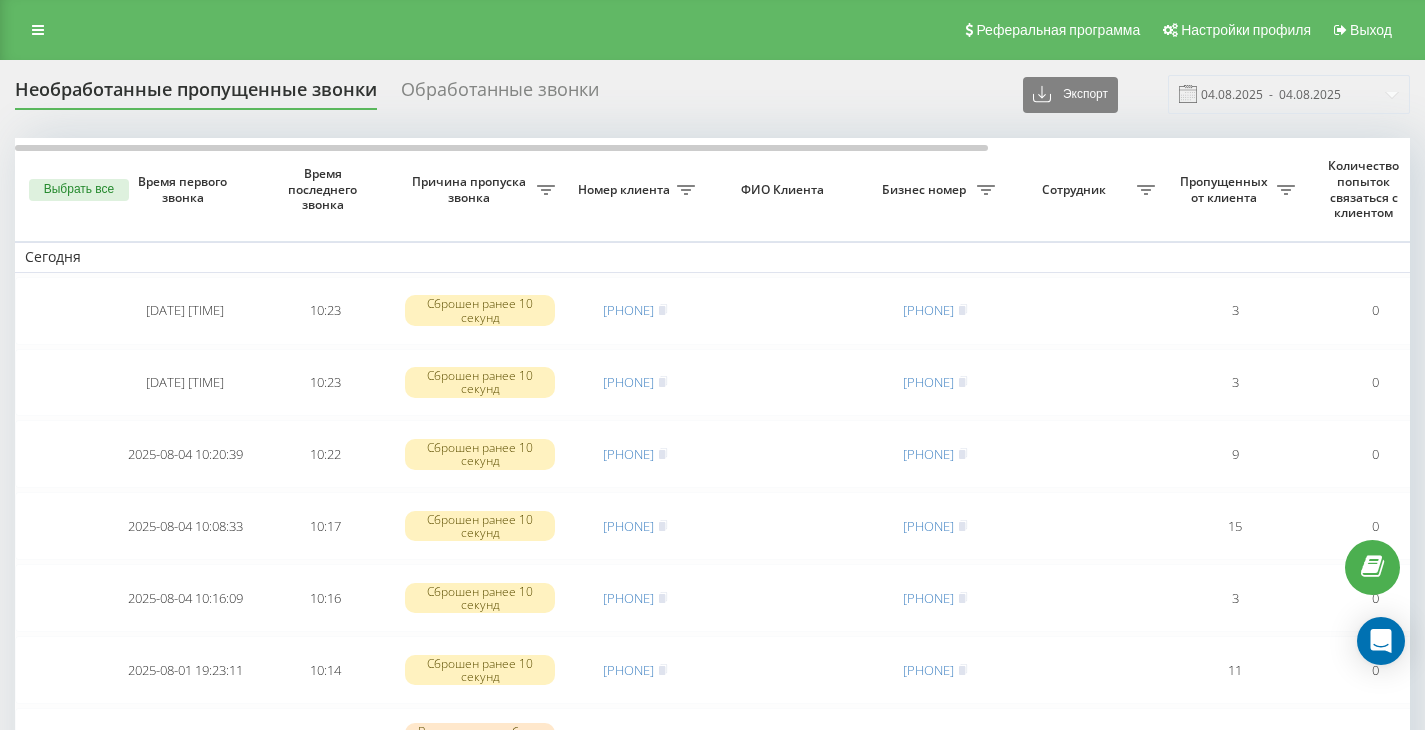 scroll, scrollTop: 0, scrollLeft: 0, axis: both 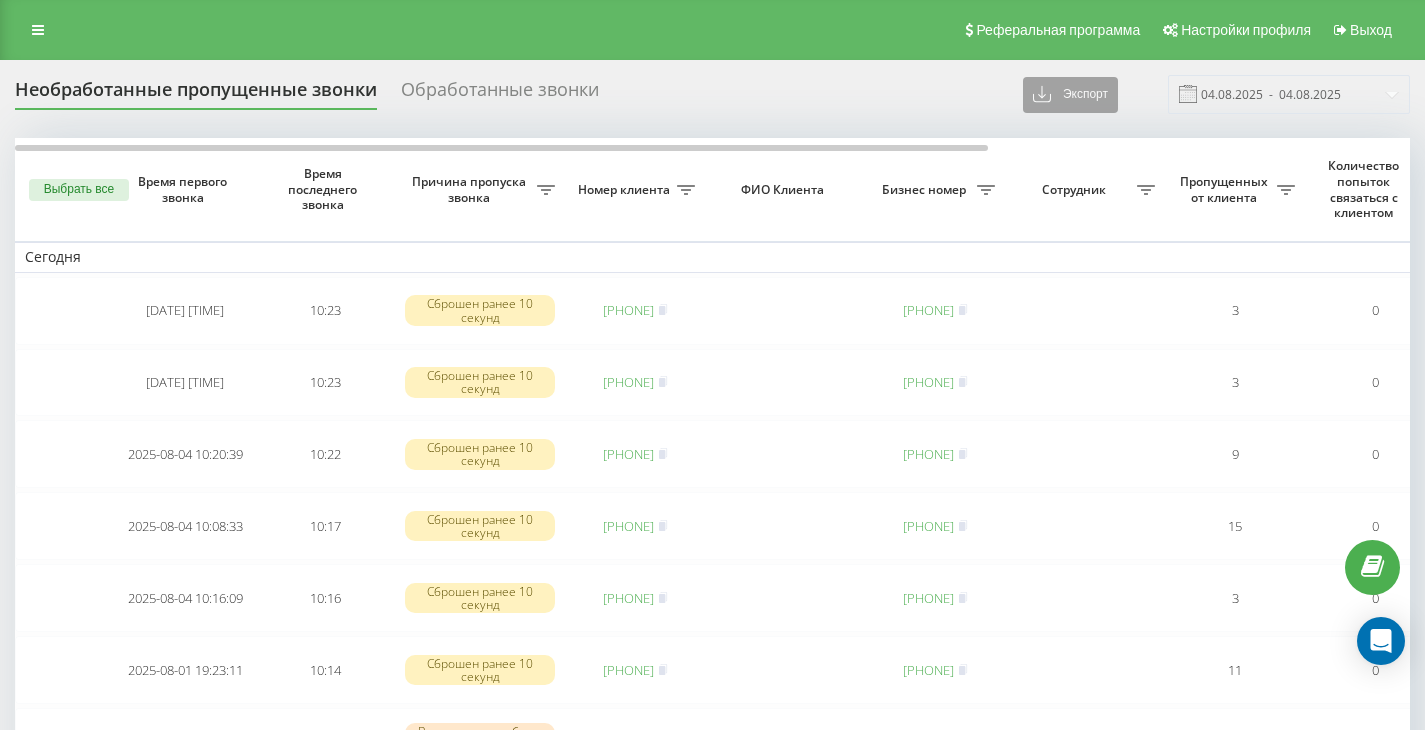 click on "Экспорт" at bounding box center (1070, 95) 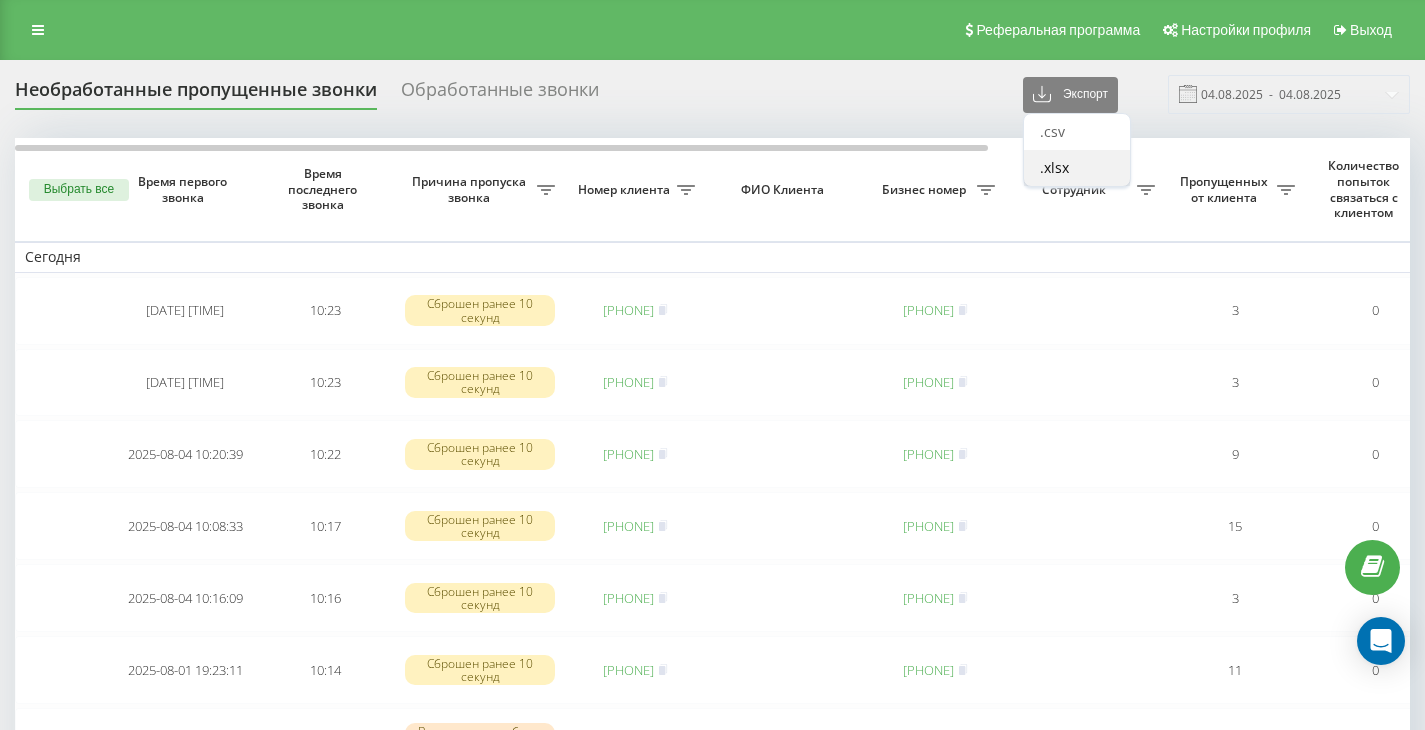 click on ".xlsx" at bounding box center (1054, 167) 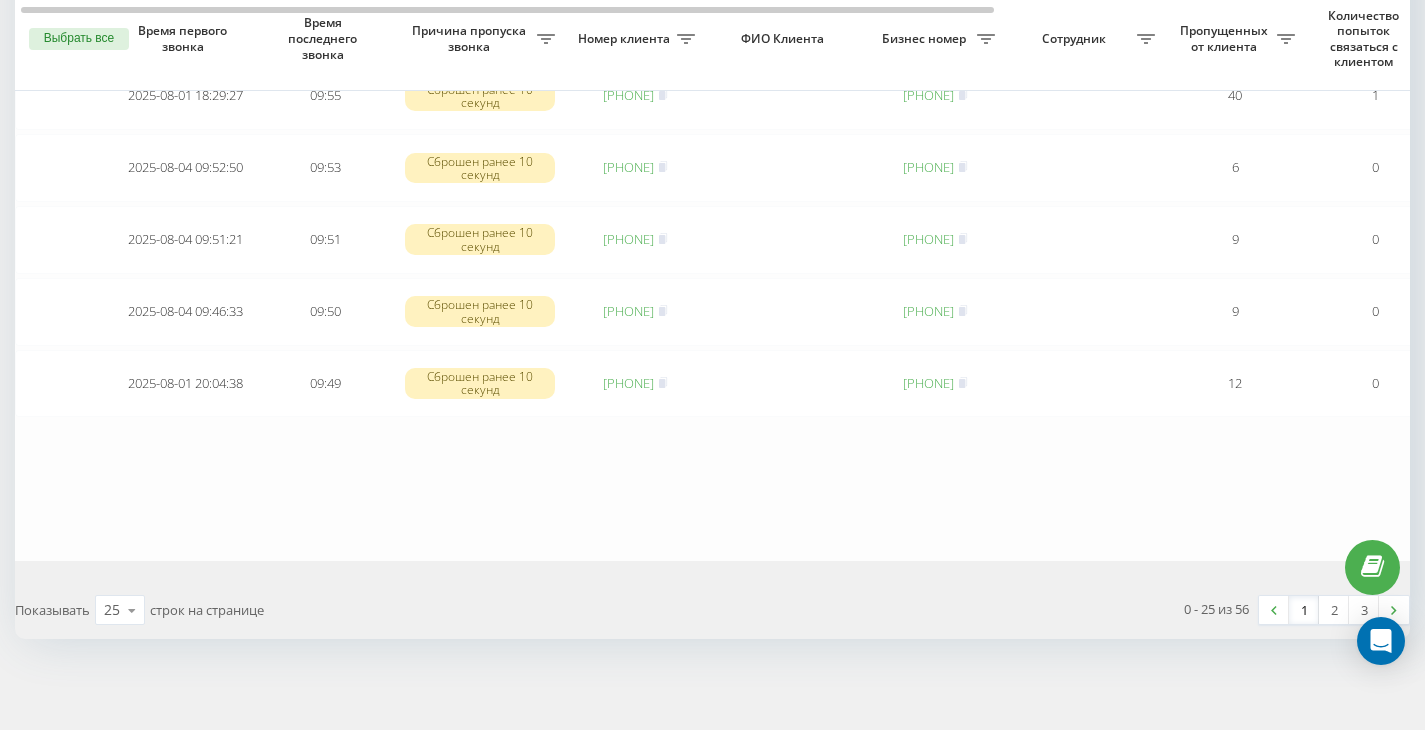 scroll, scrollTop: 1654, scrollLeft: 0, axis: vertical 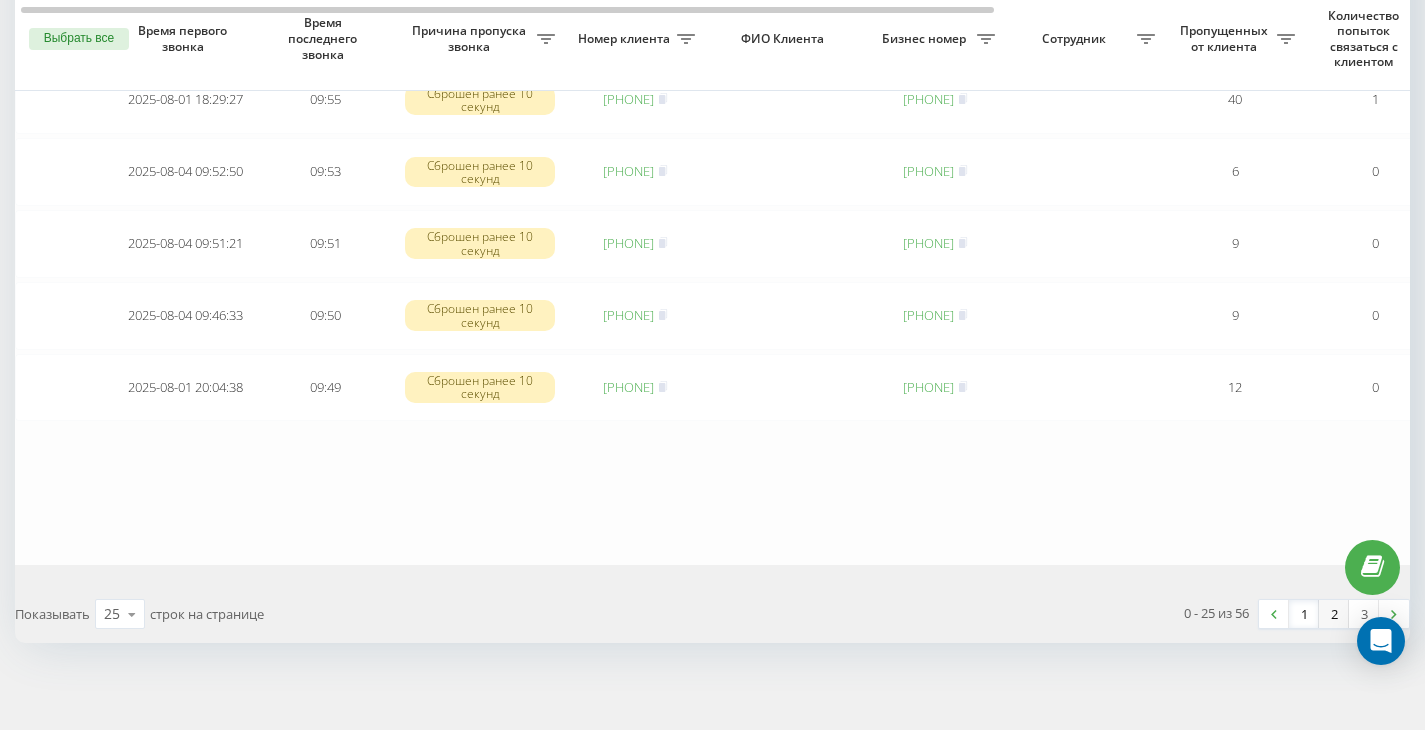click on "2" at bounding box center [1334, 614] 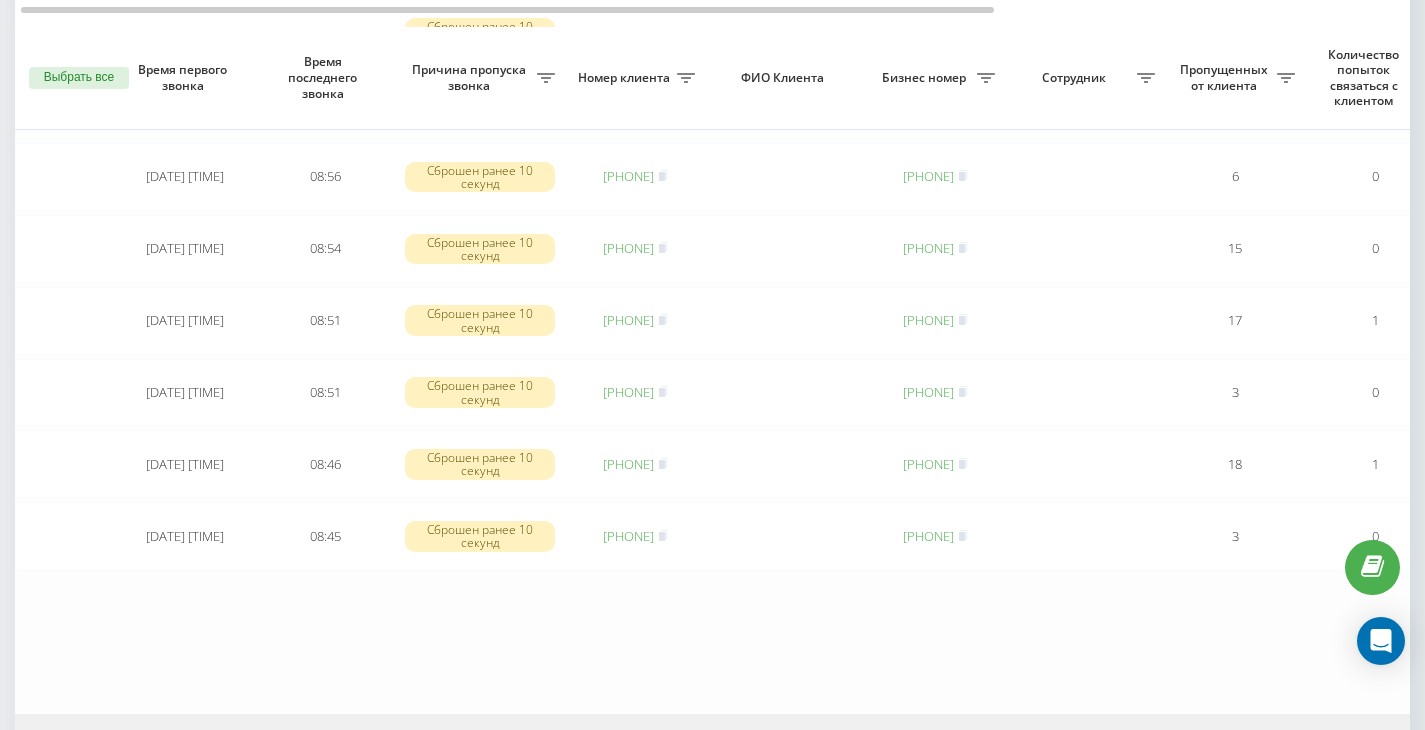 scroll, scrollTop: 1657, scrollLeft: 0, axis: vertical 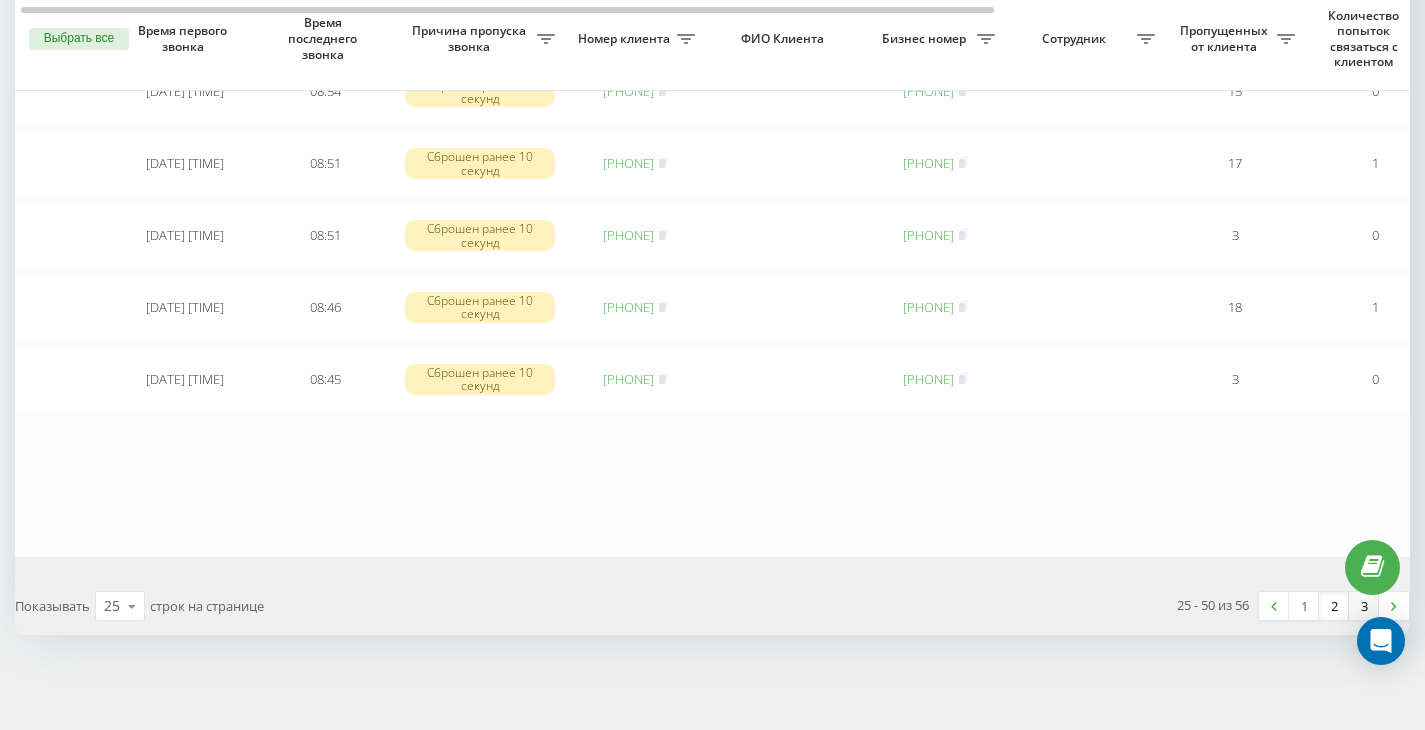 click on "3" at bounding box center [1364, 606] 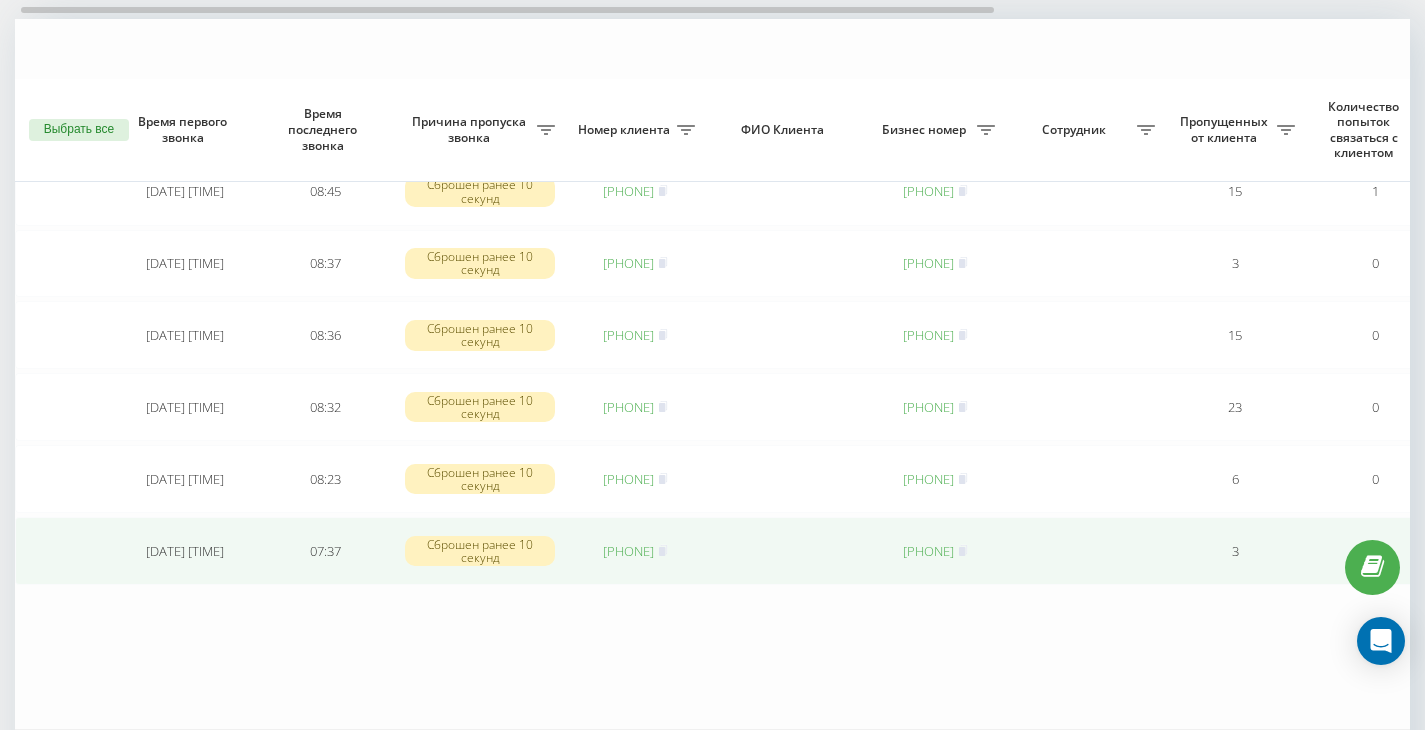 scroll, scrollTop: 291, scrollLeft: 0, axis: vertical 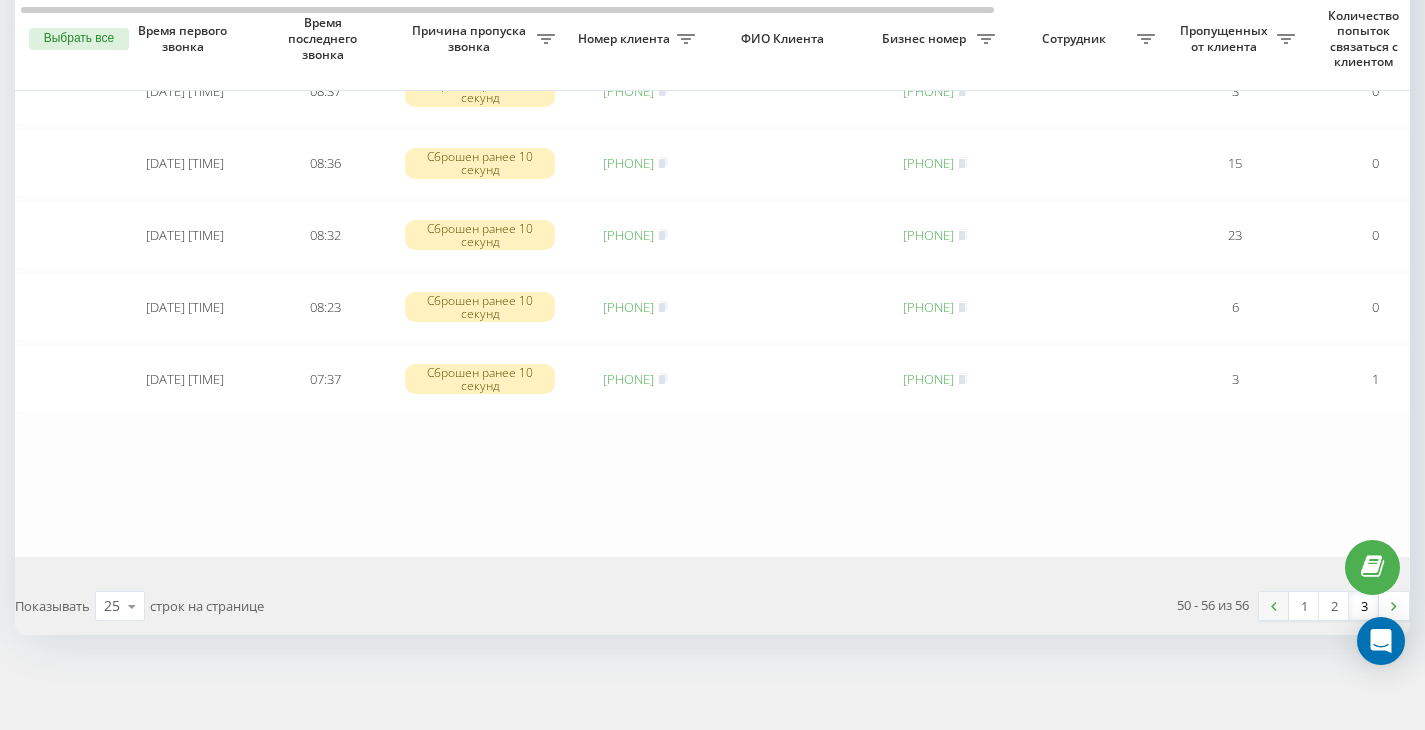 click at bounding box center (1274, 606) 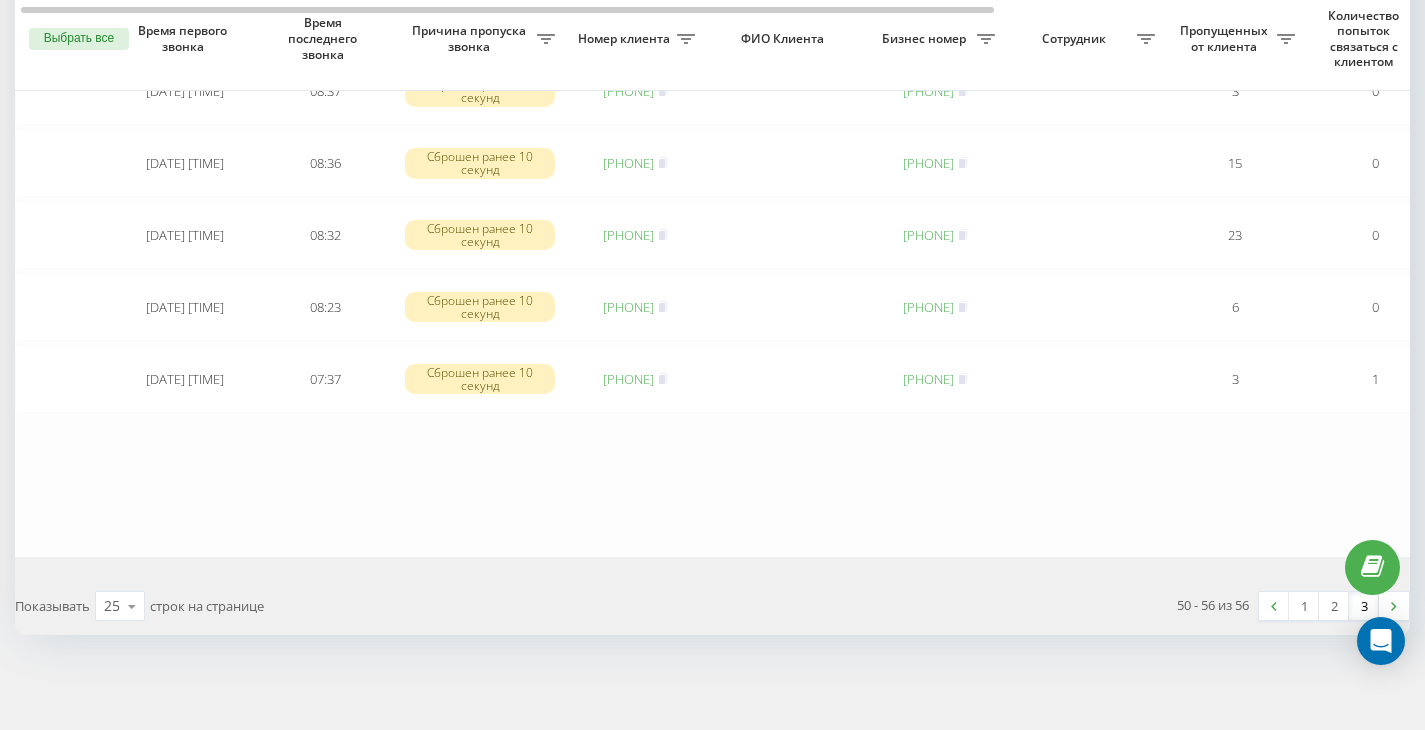 scroll, scrollTop: 0, scrollLeft: 0, axis: both 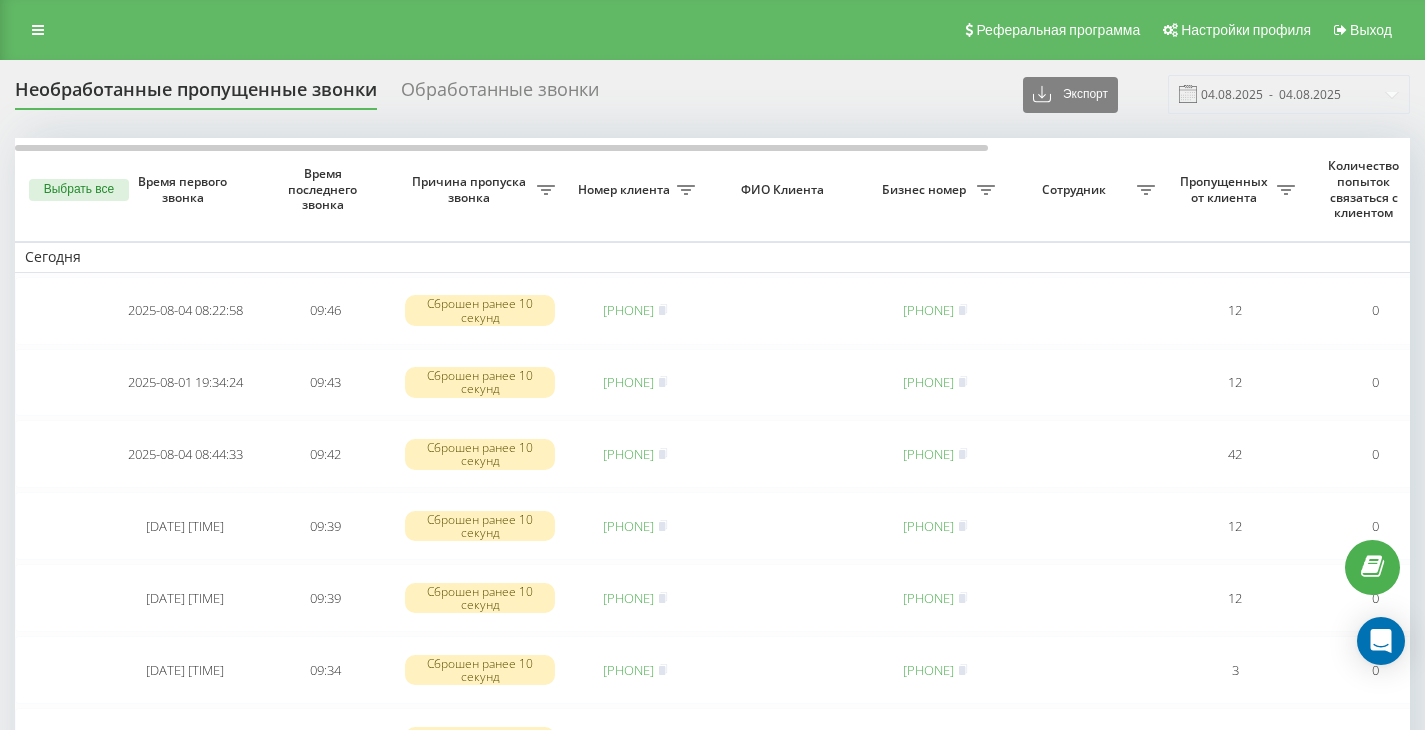 type on "04.07.2025  -  04.08.2025" 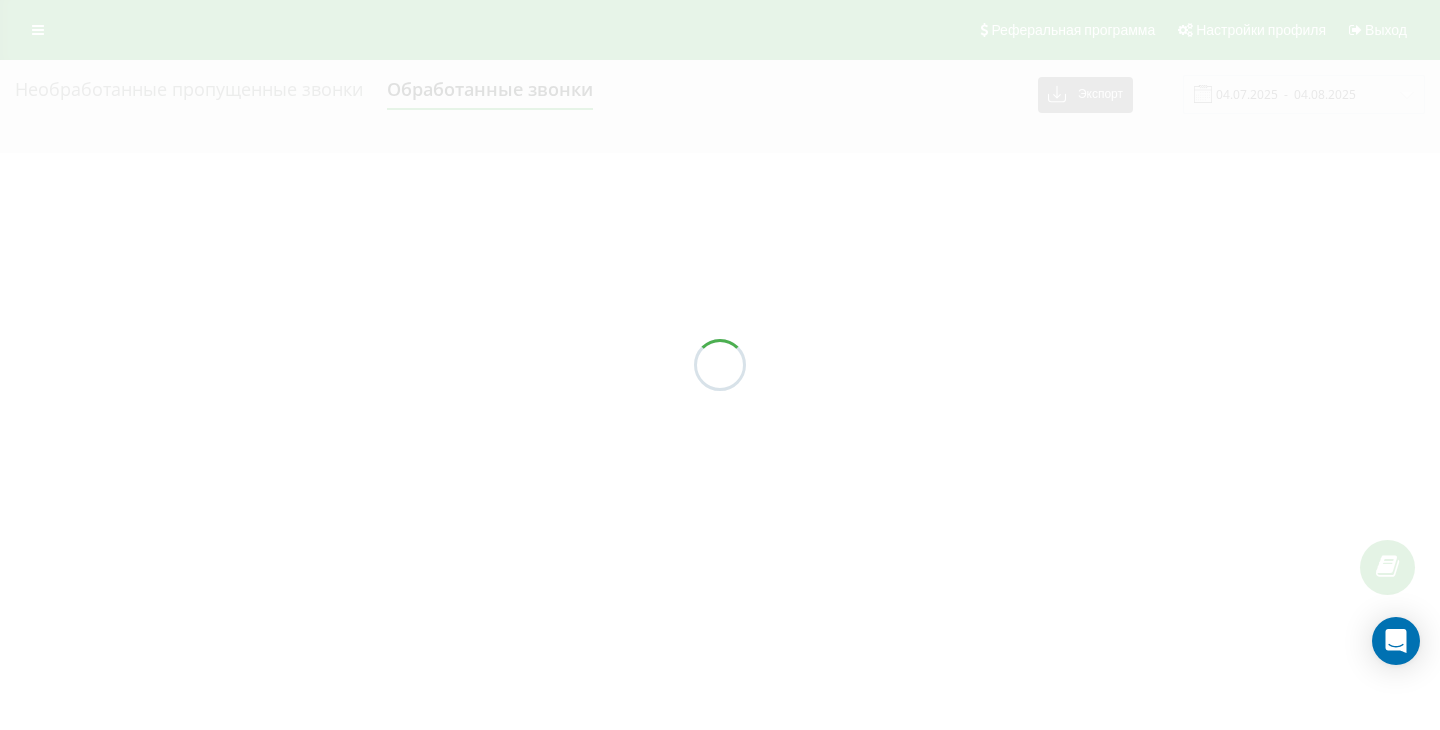 scroll, scrollTop: 0, scrollLeft: 0, axis: both 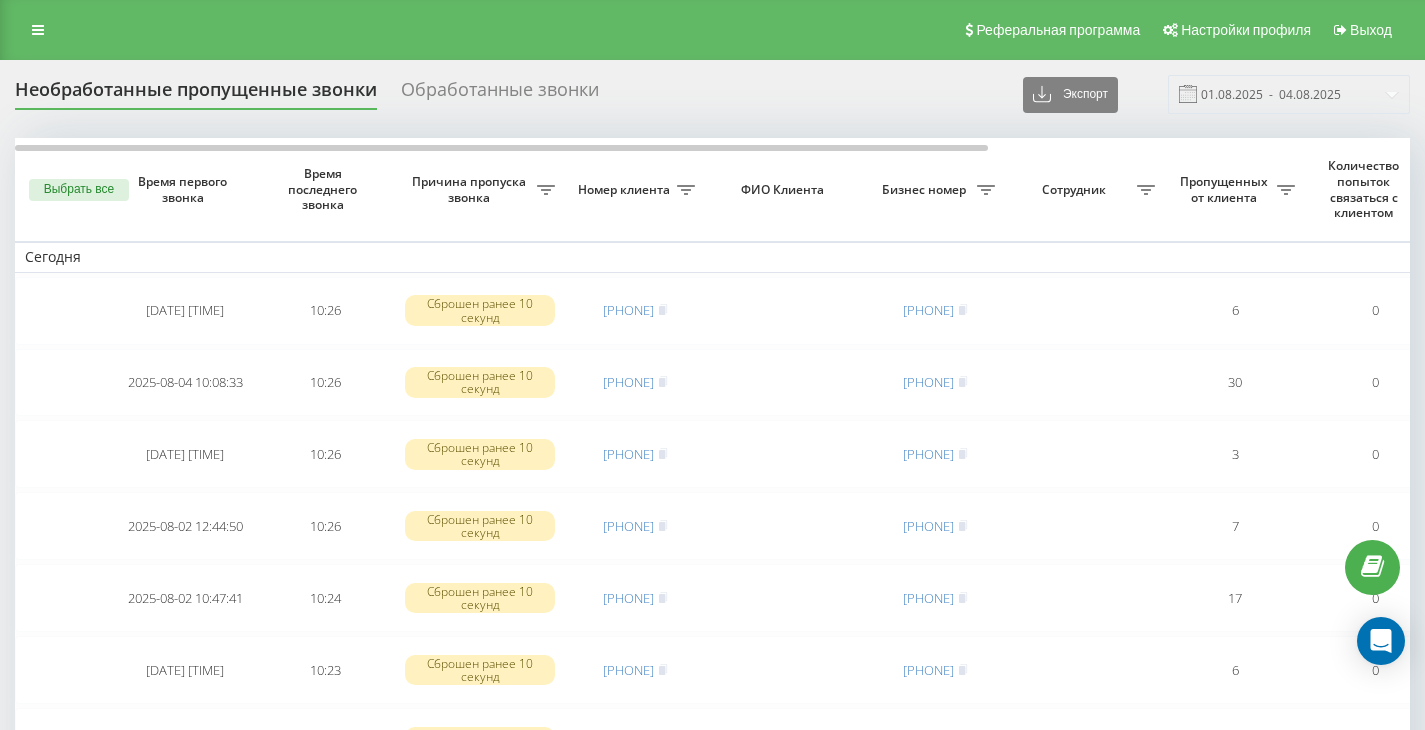 type on "04.07.2025  -  04.08.2025" 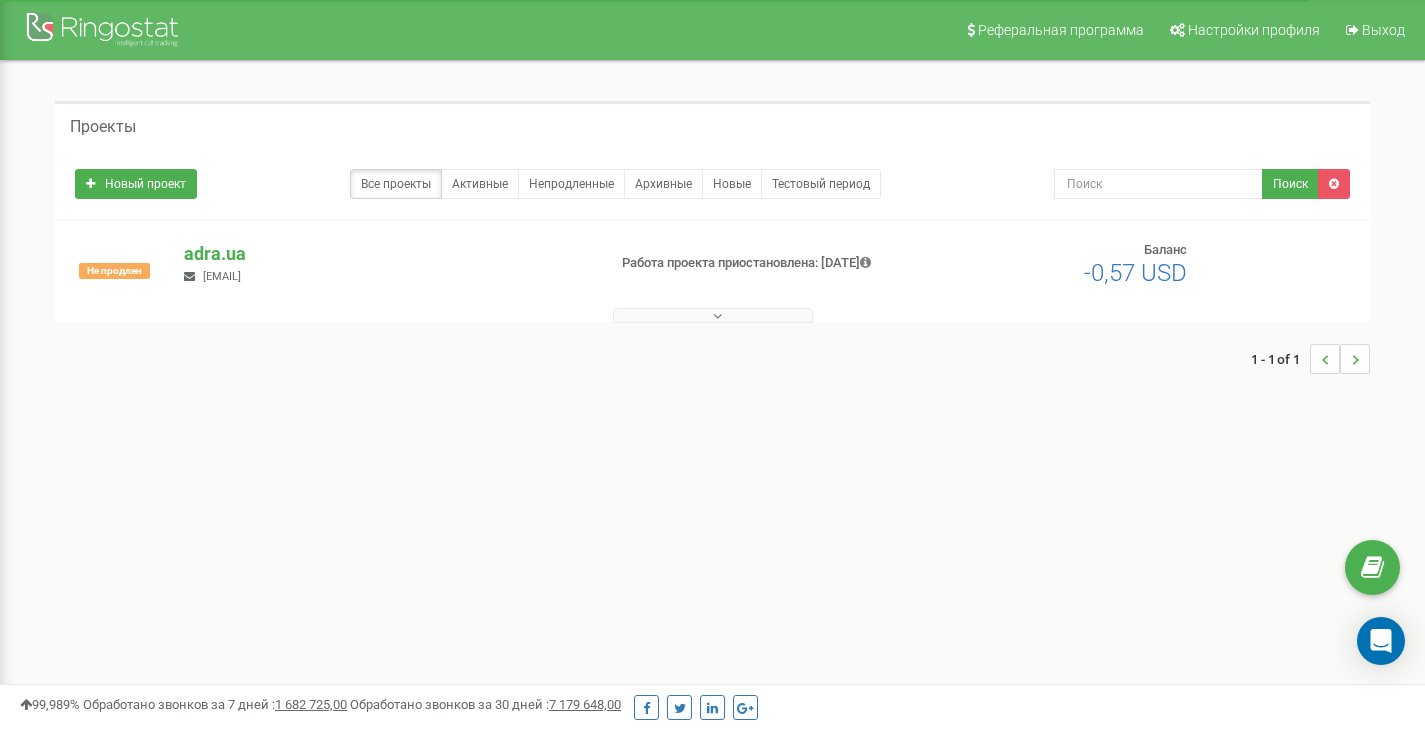 scroll, scrollTop: 141, scrollLeft: 0, axis: vertical 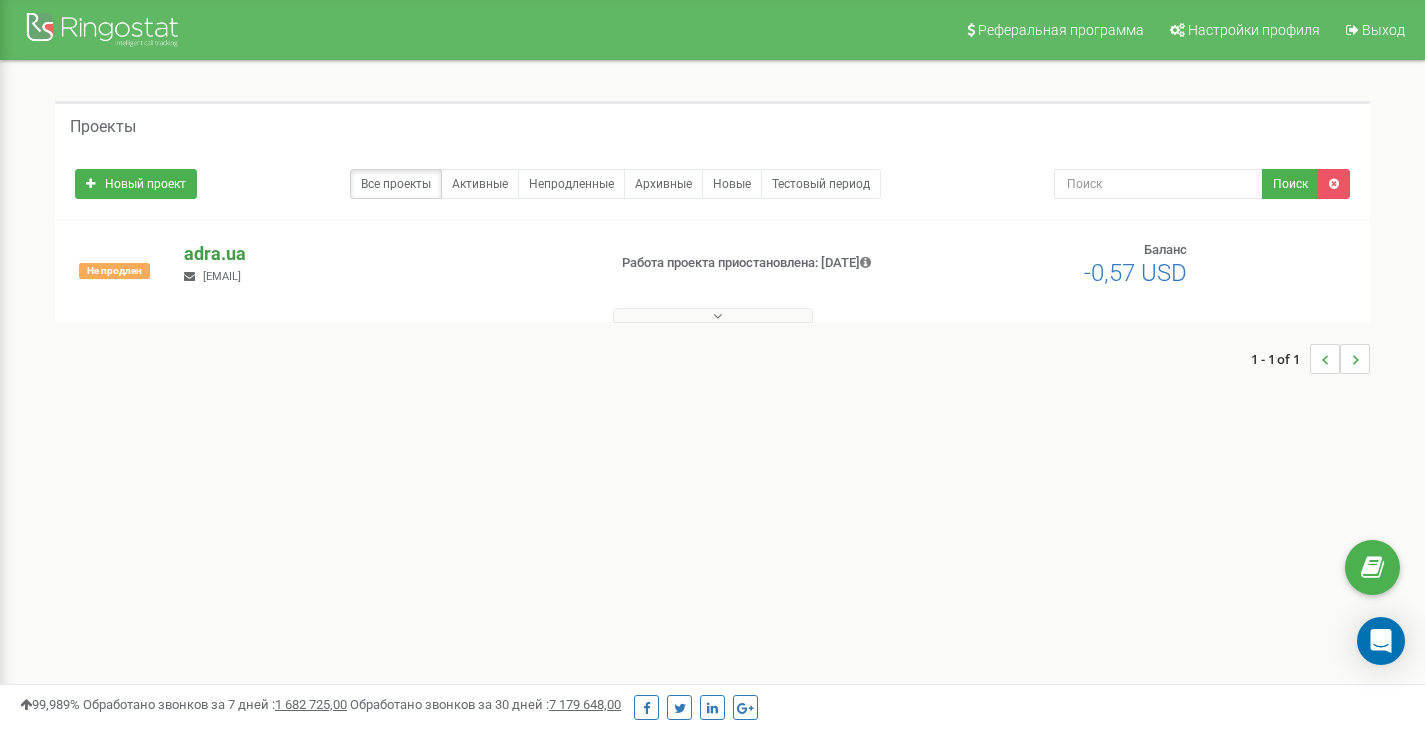click on "adra.ua" at bounding box center (386, 254) 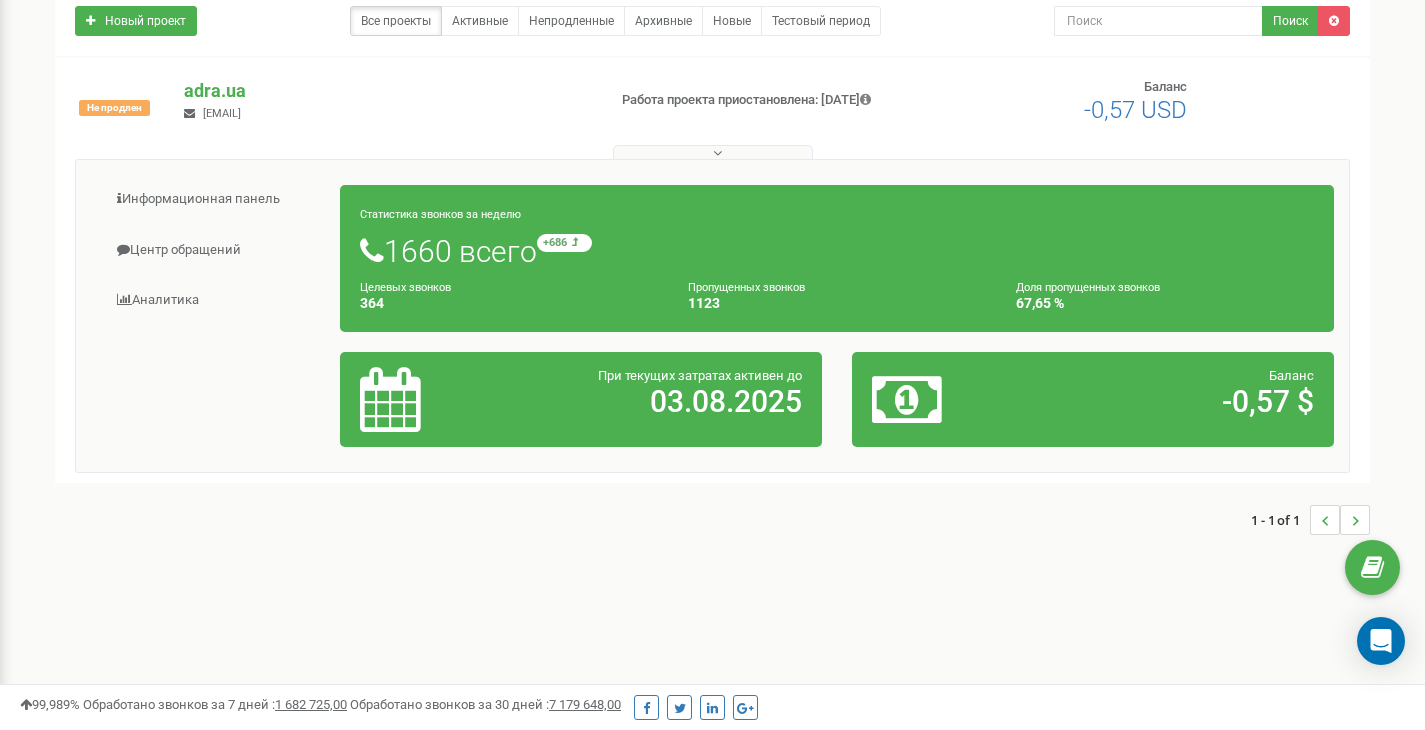 scroll, scrollTop: 167, scrollLeft: 0, axis: vertical 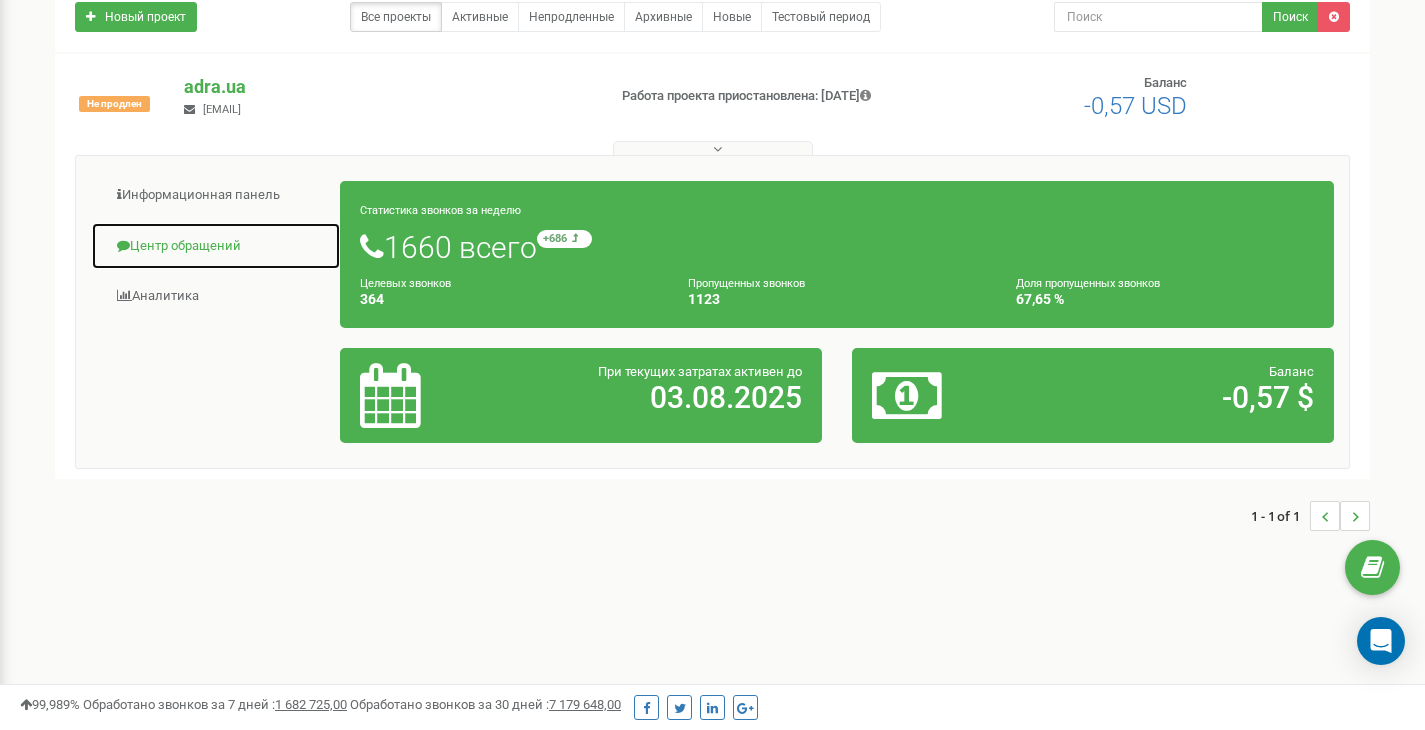 click on "Центр обращений" at bounding box center (216, 246) 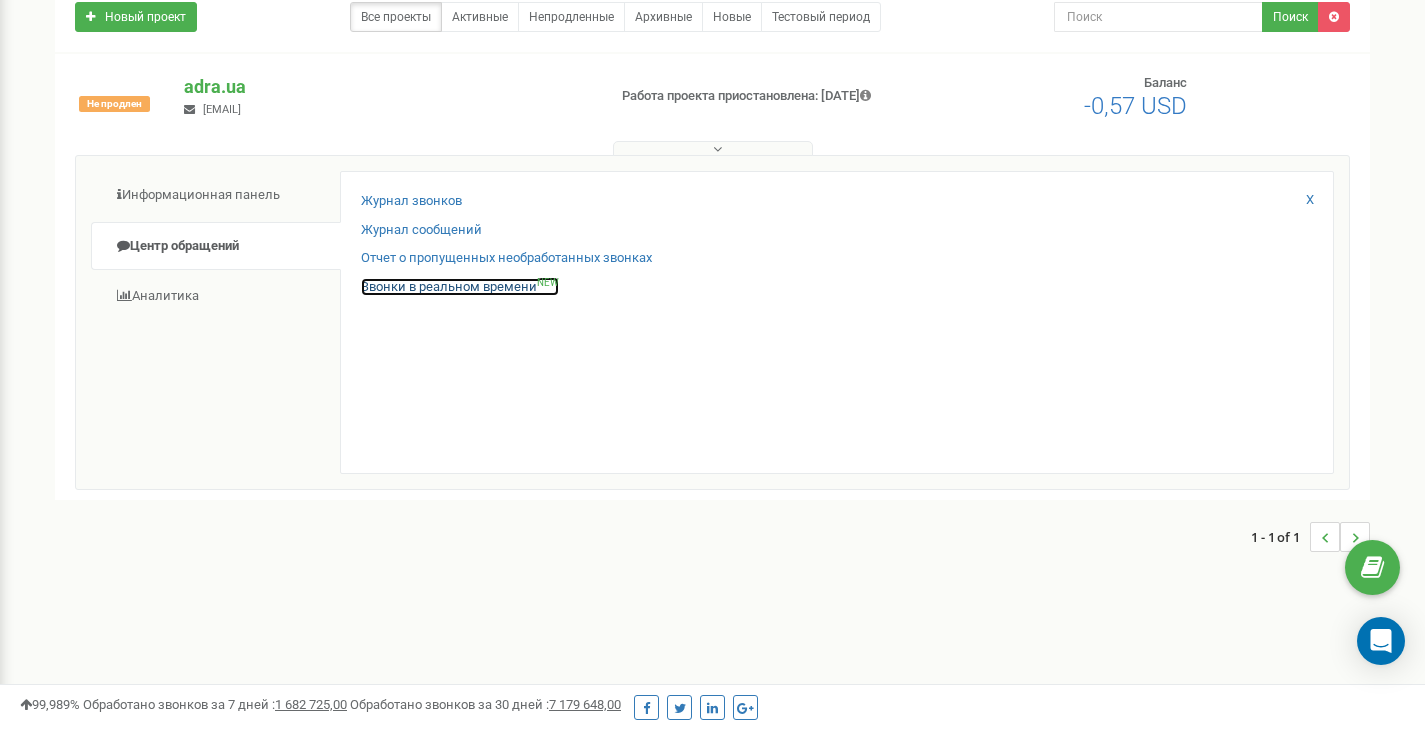 click on "Звонки в реальном времени  NEW" at bounding box center [460, 287] 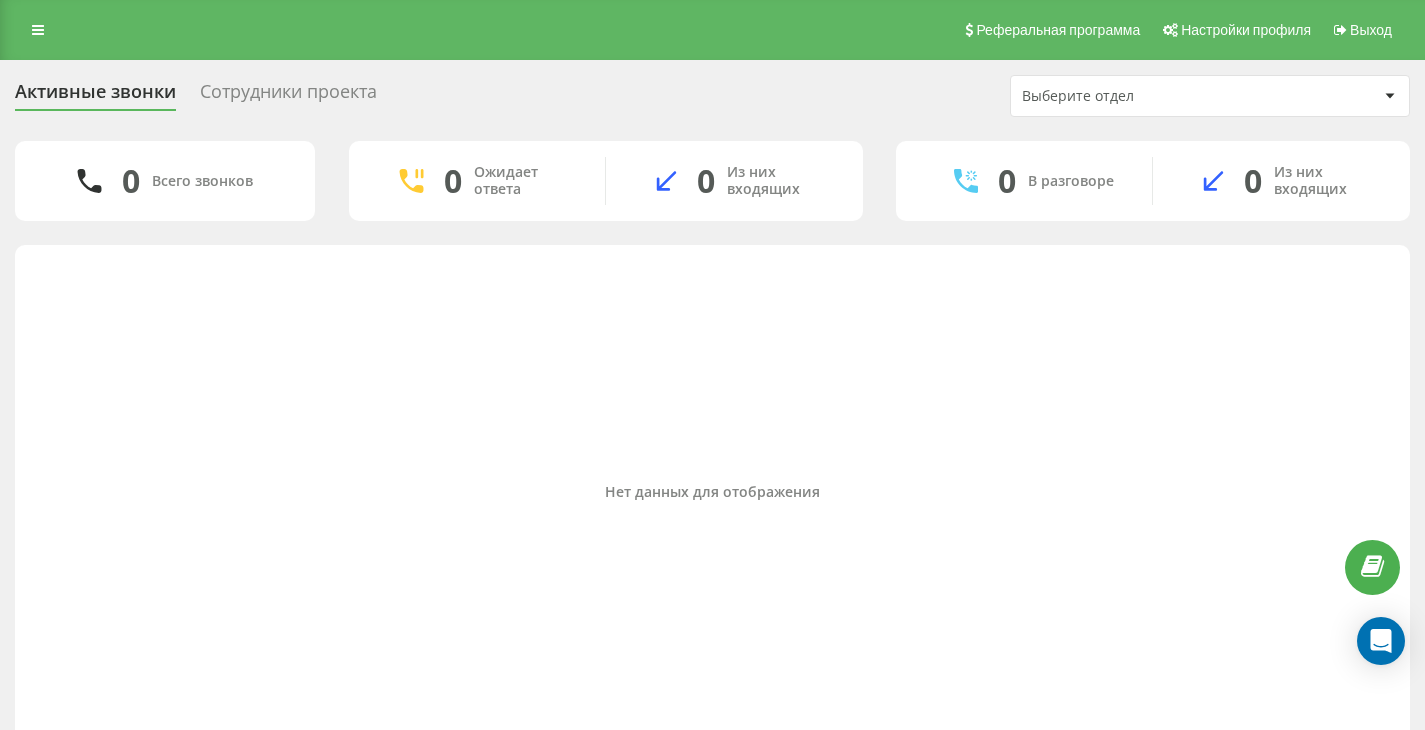 scroll, scrollTop: 0, scrollLeft: 0, axis: both 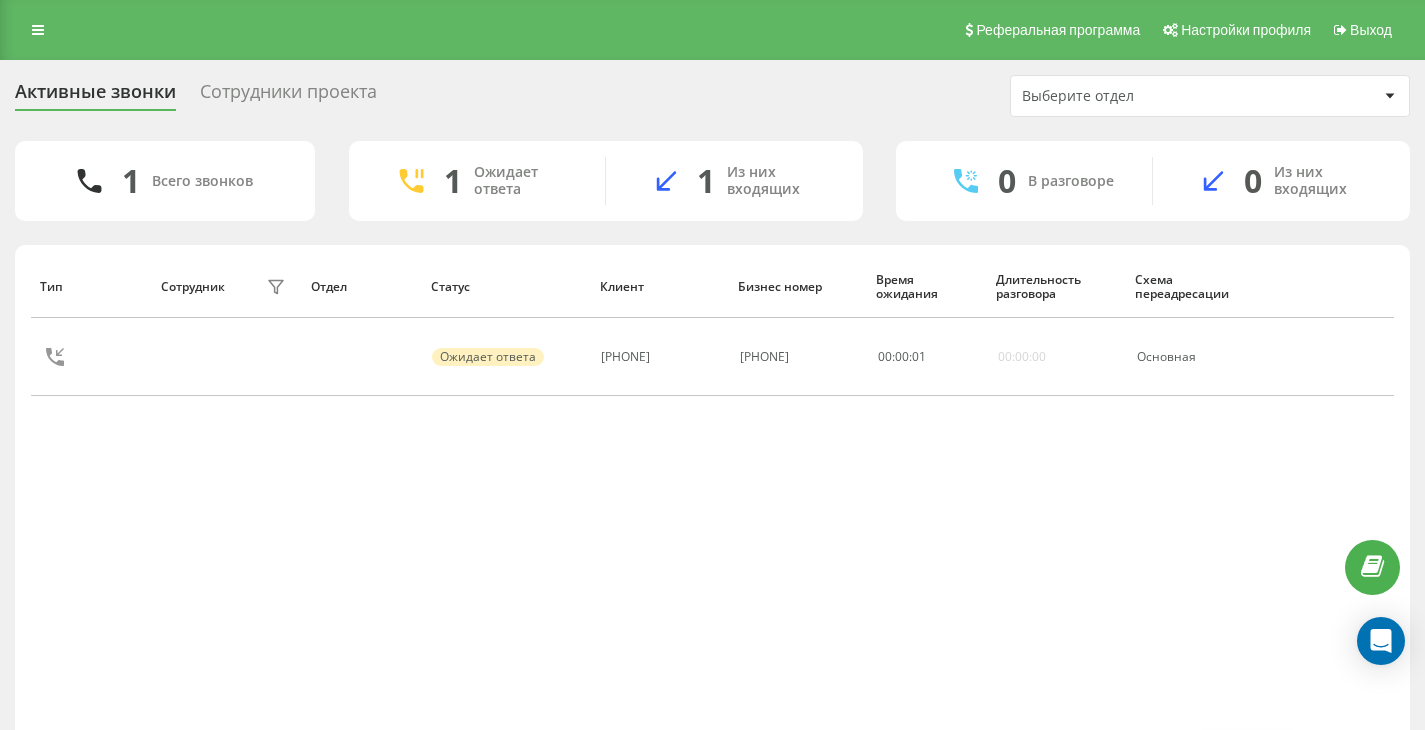 click on "Выберите отдел" at bounding box center [1210, 96] 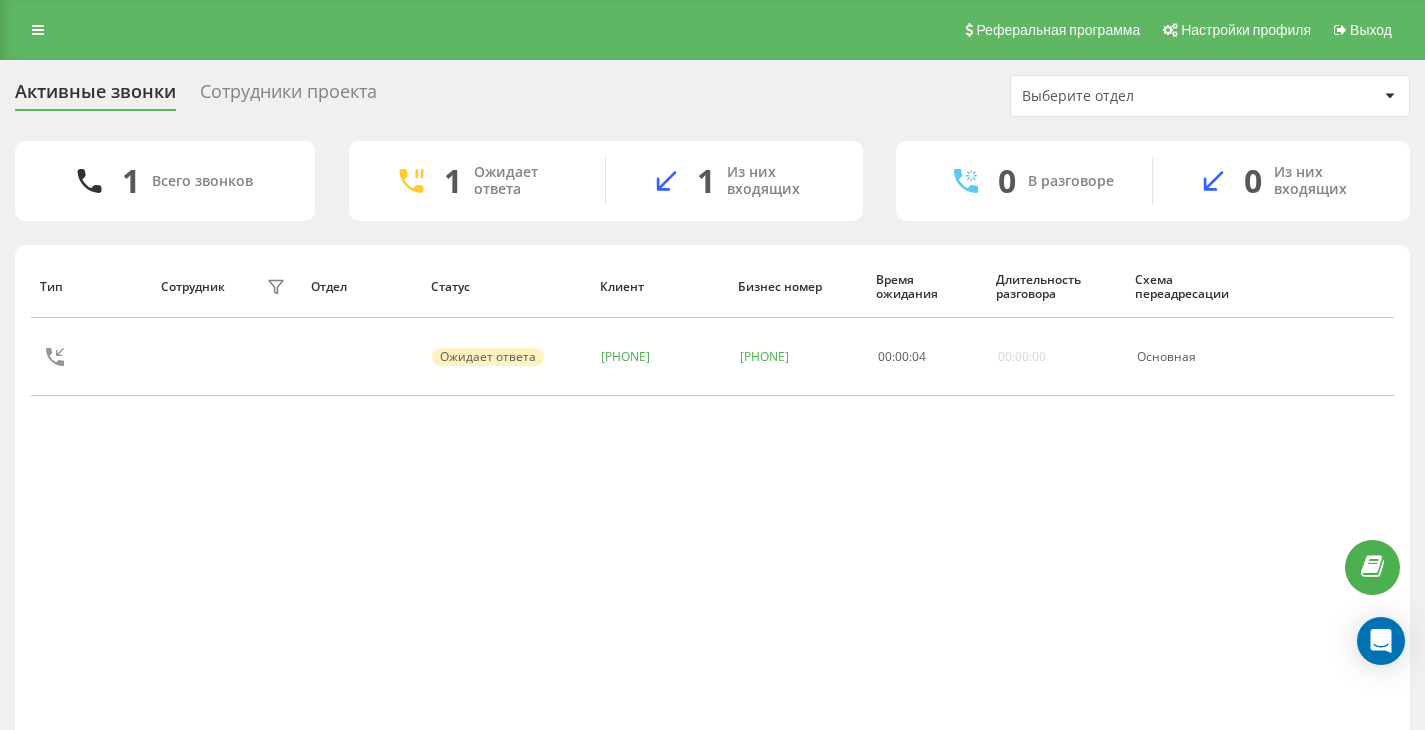 click on "Тип Сотрудник  фильтра  Отдел Статус Клиент Бизнес номер Время ожидания Длительность разговора Схема переадресации Ожидает ответа 380936564180 380506155750 00 : 00 : 04 00:00:00 Основная" at bounding box center [712, 492] 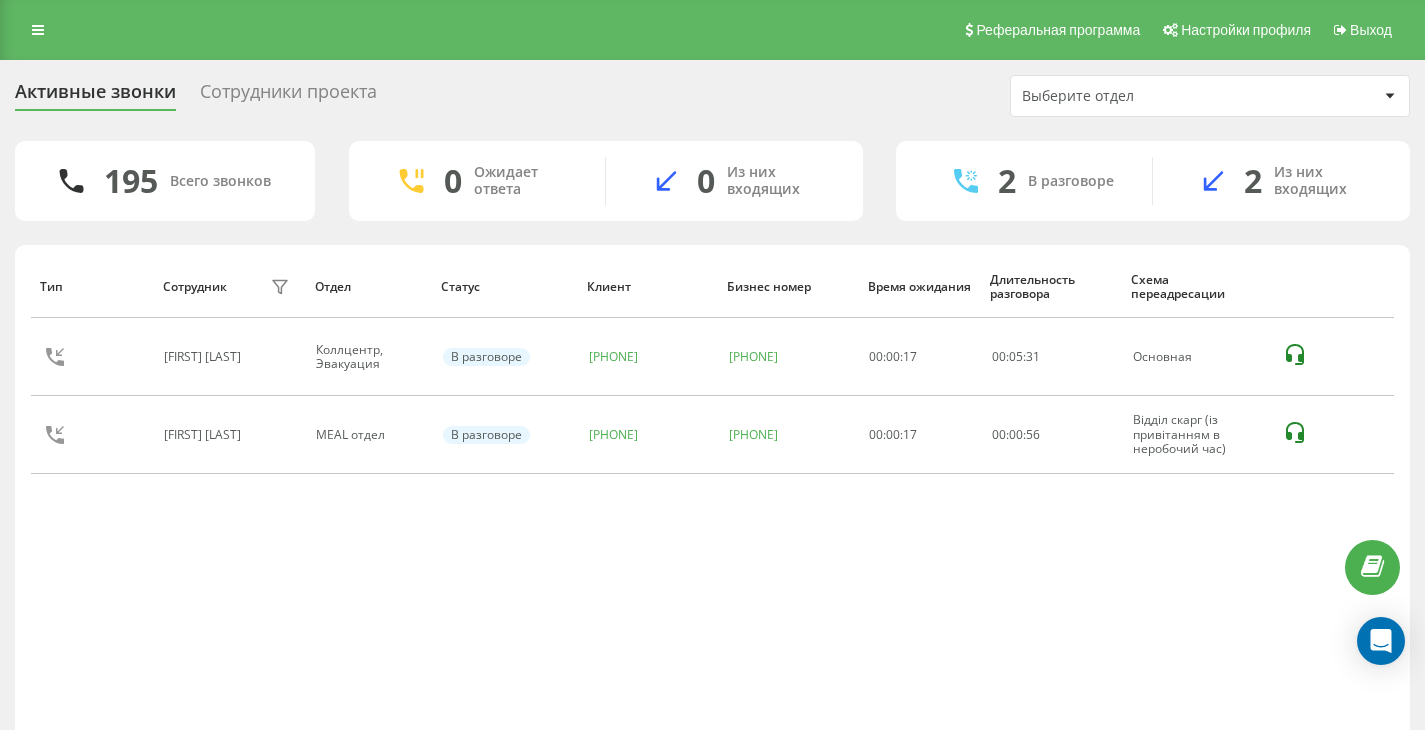 click on "Сотрудники проекта" at bounding box center (288, 96) 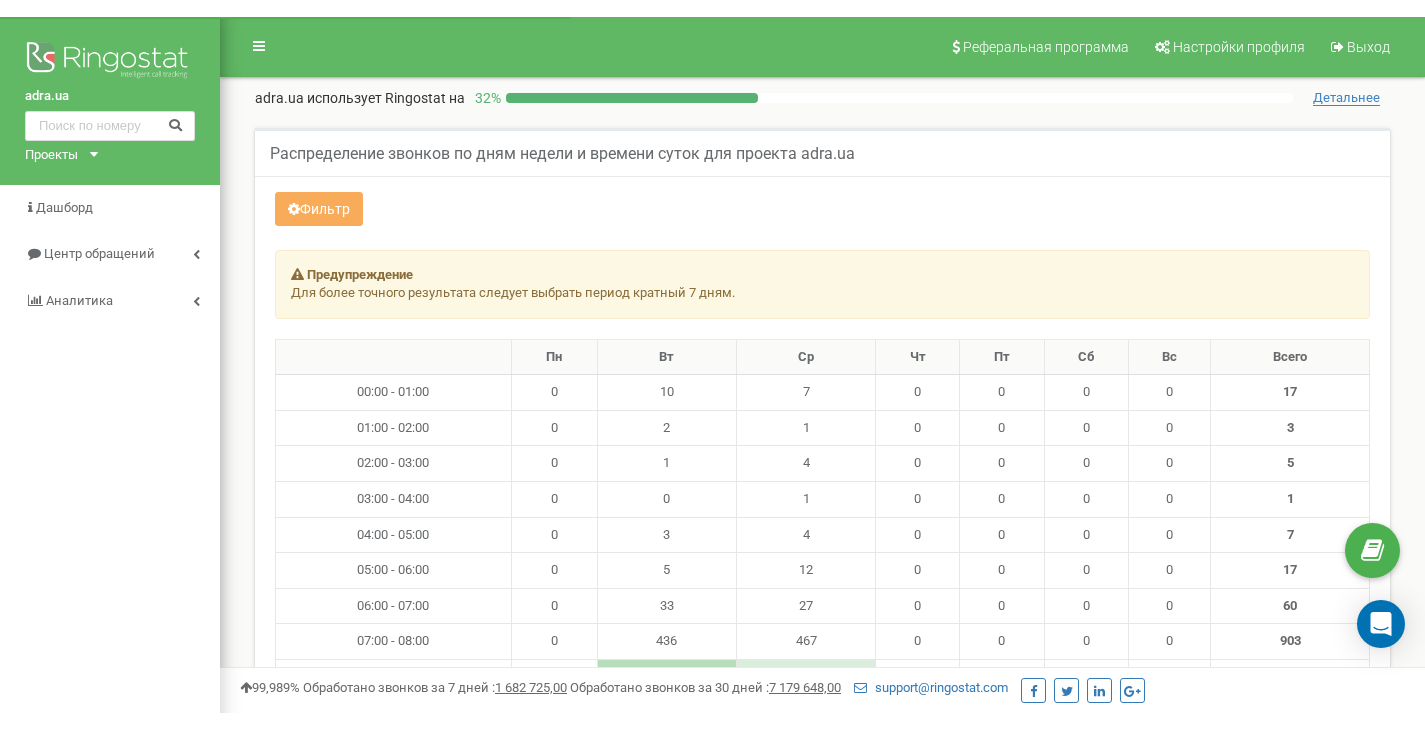 scroll, scrollTop: 0, scrollLeft: 0, axis: both 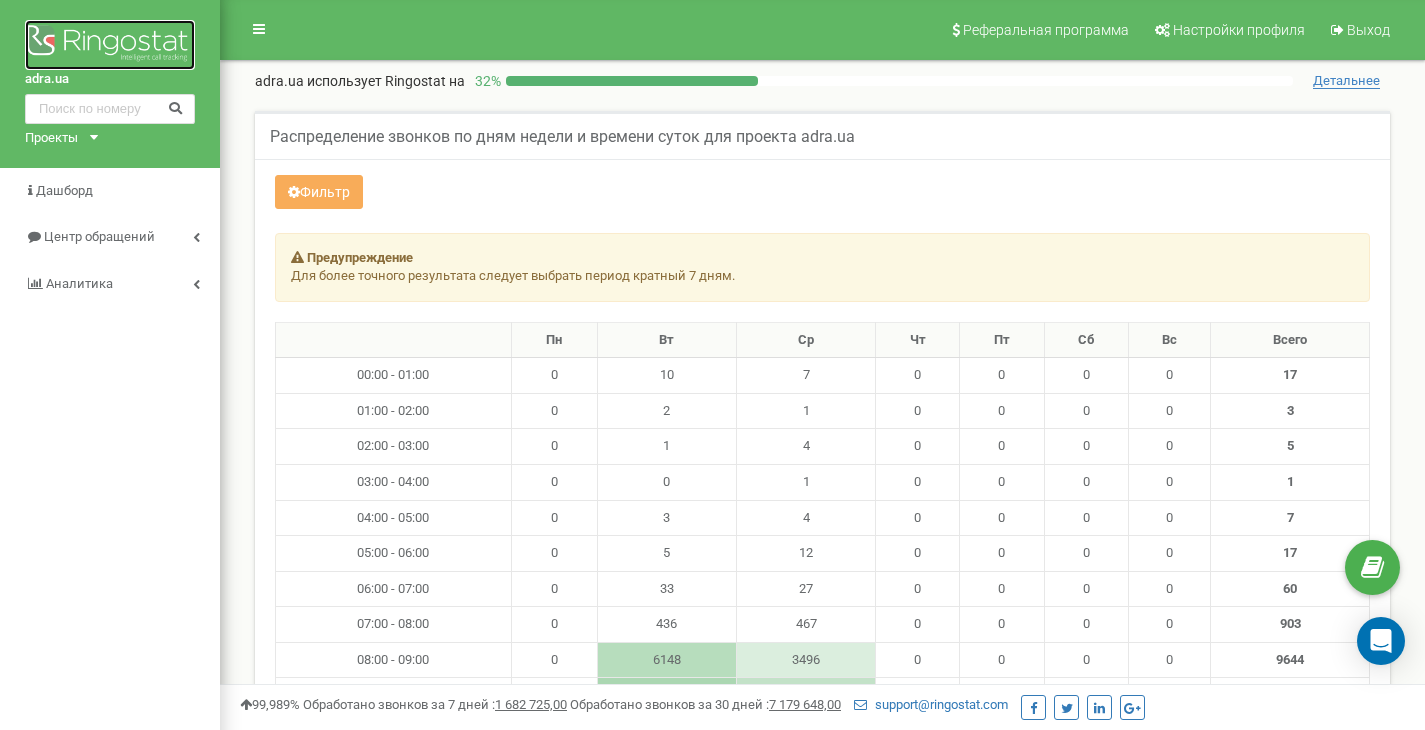 click at bounding box center [110, 45] 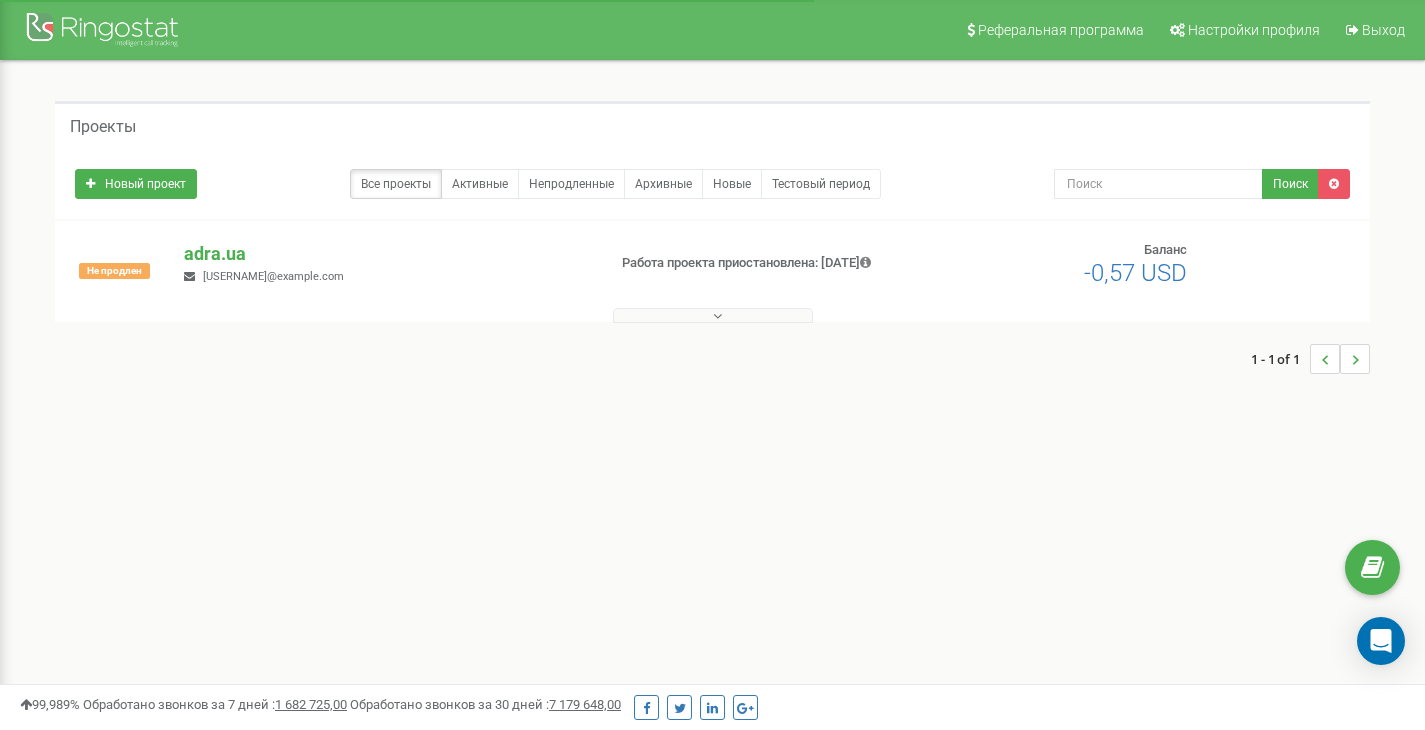 scroll, scrollTop: 0, scrollLeft: 0, axis: both 